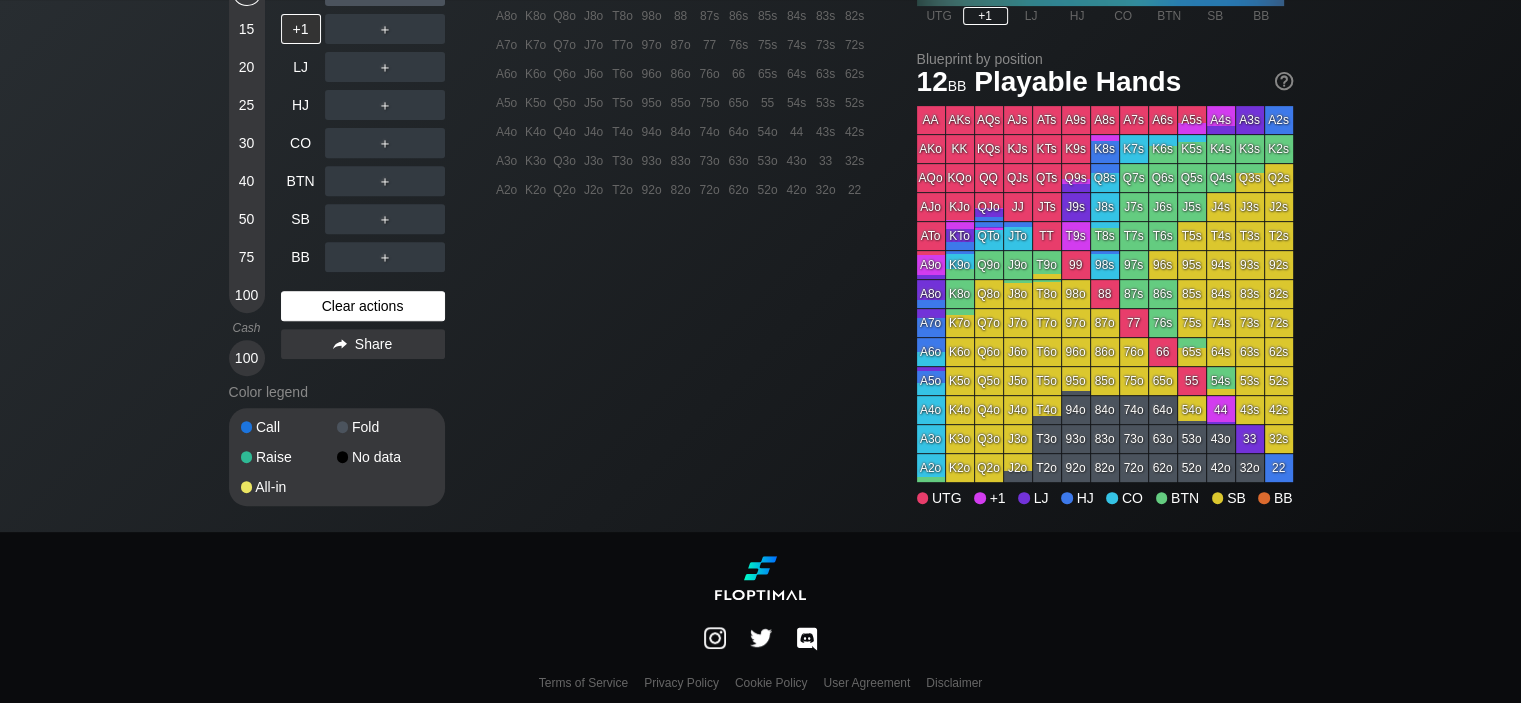 scroll, scrollTop: 600, scrollLeft: 0, axis: vertical 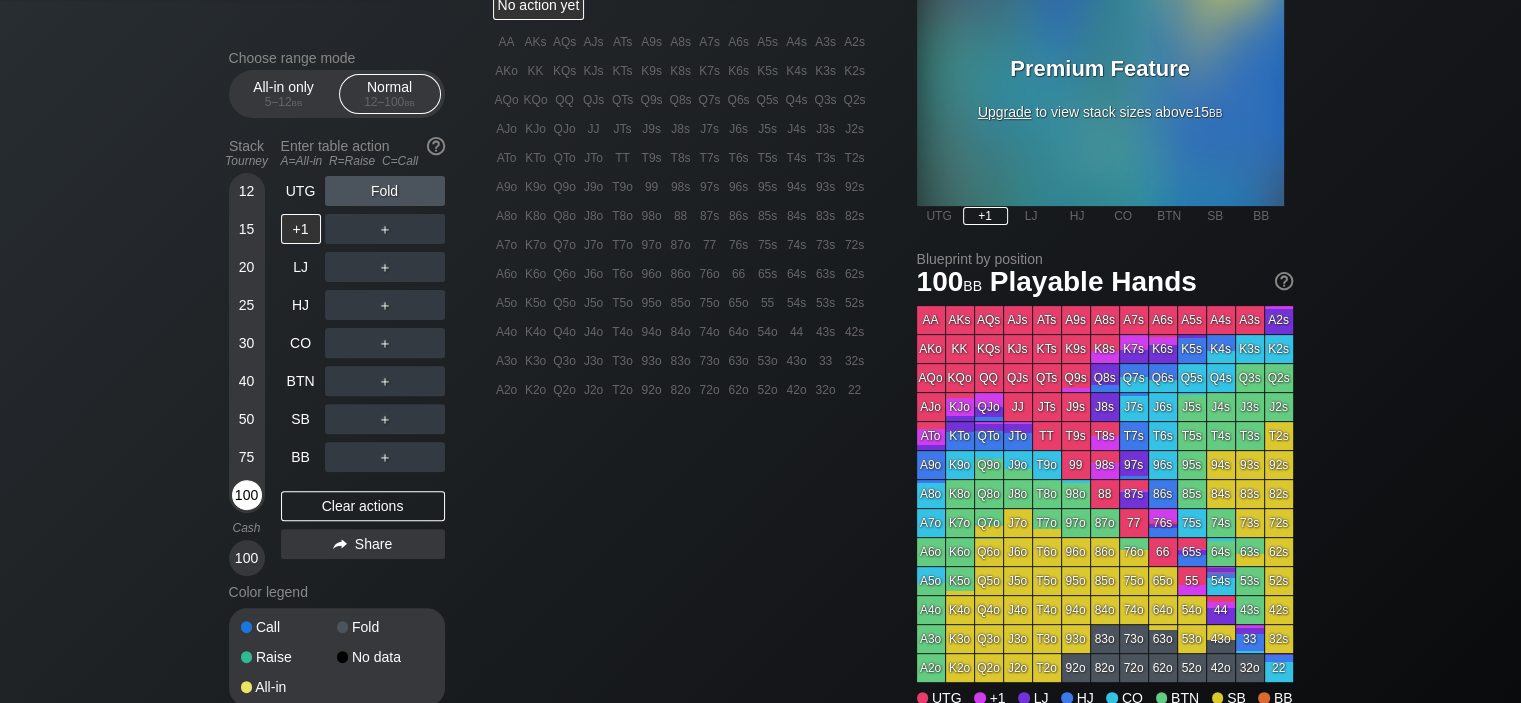 click on "100" at bounding box center (247, 495) 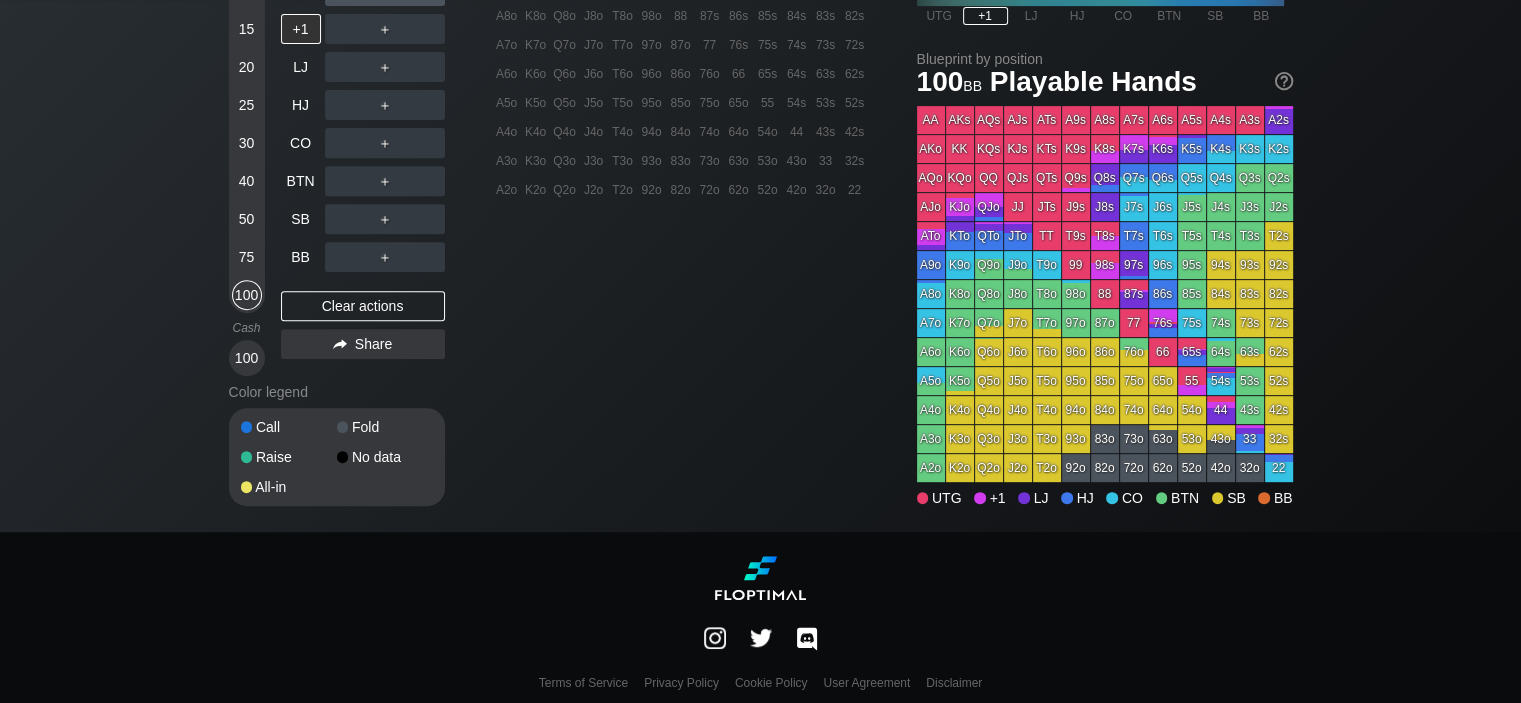 scroll, scrollTop: 700, scrollLeft: 0, axis: vertical 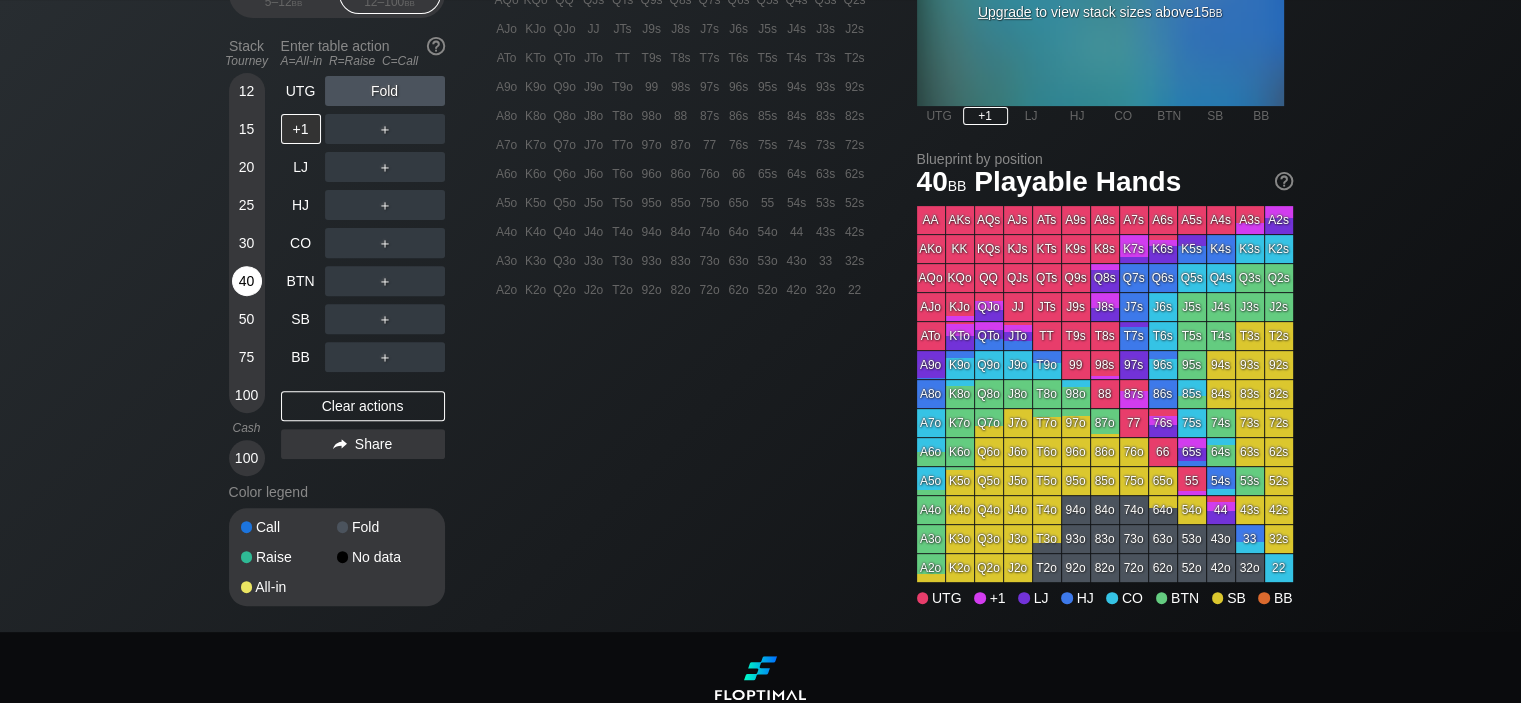 click on "40" at bounding box center [247, 281] 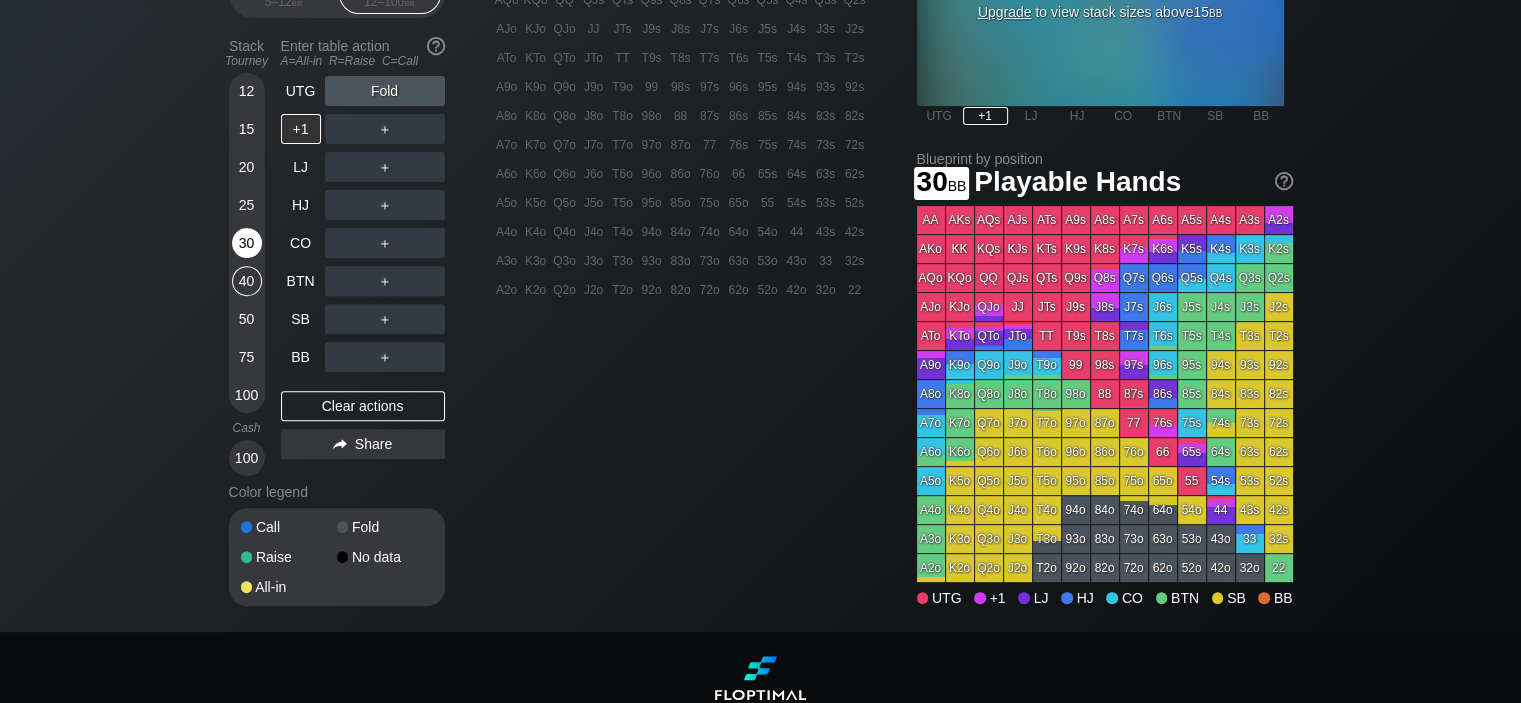 click on "30" at bounding box center (247, 243) 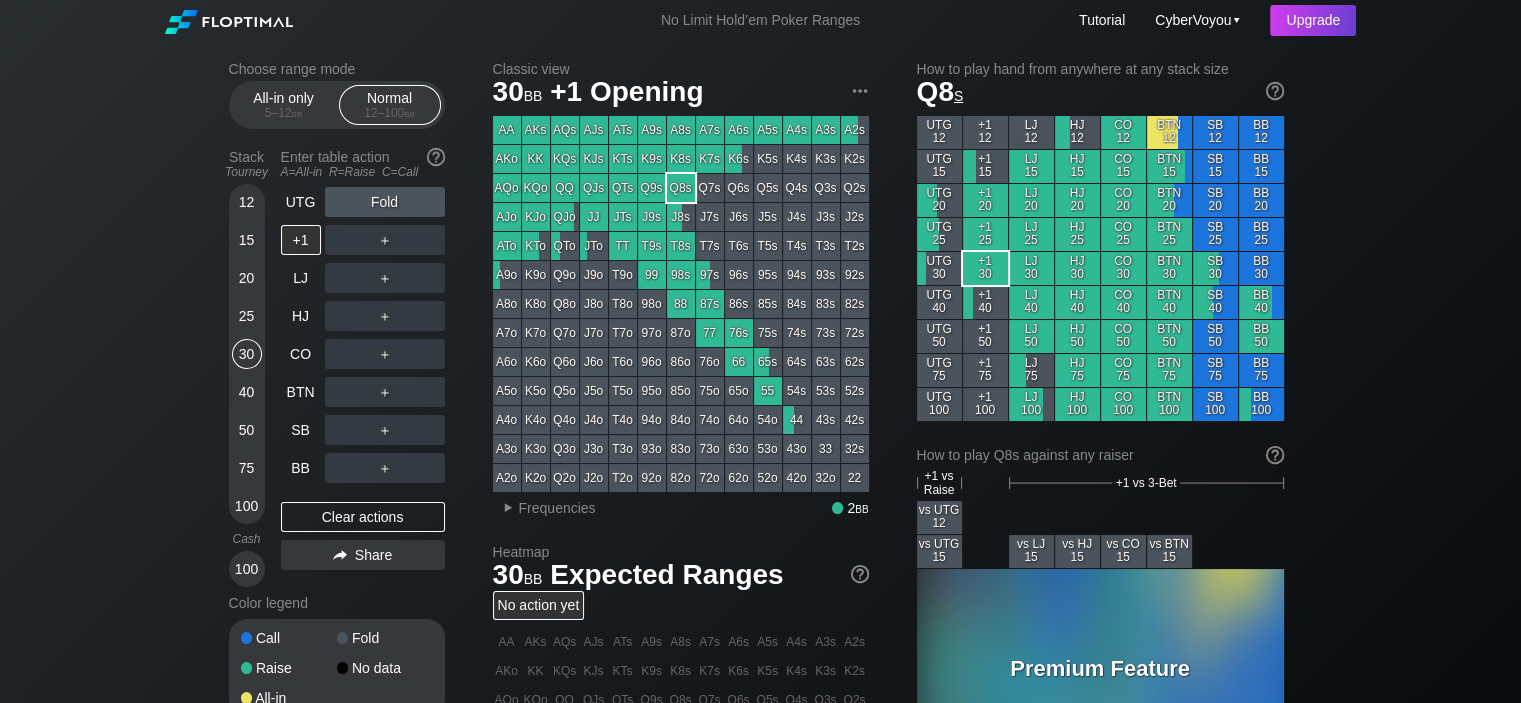 scroll, scrollTop: 100, scrollLeft: 0, axis: vertical 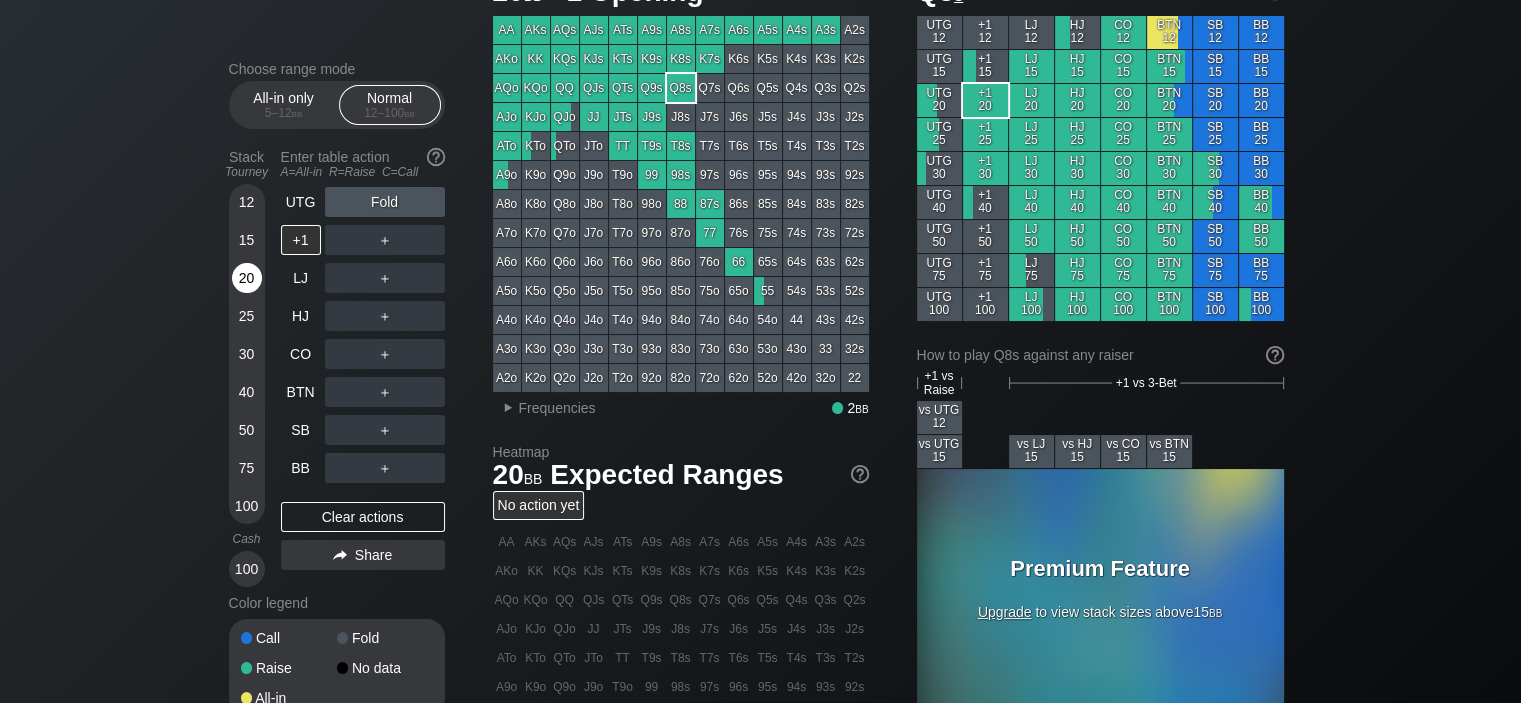 click on "20" at bounding box center [247, 278] 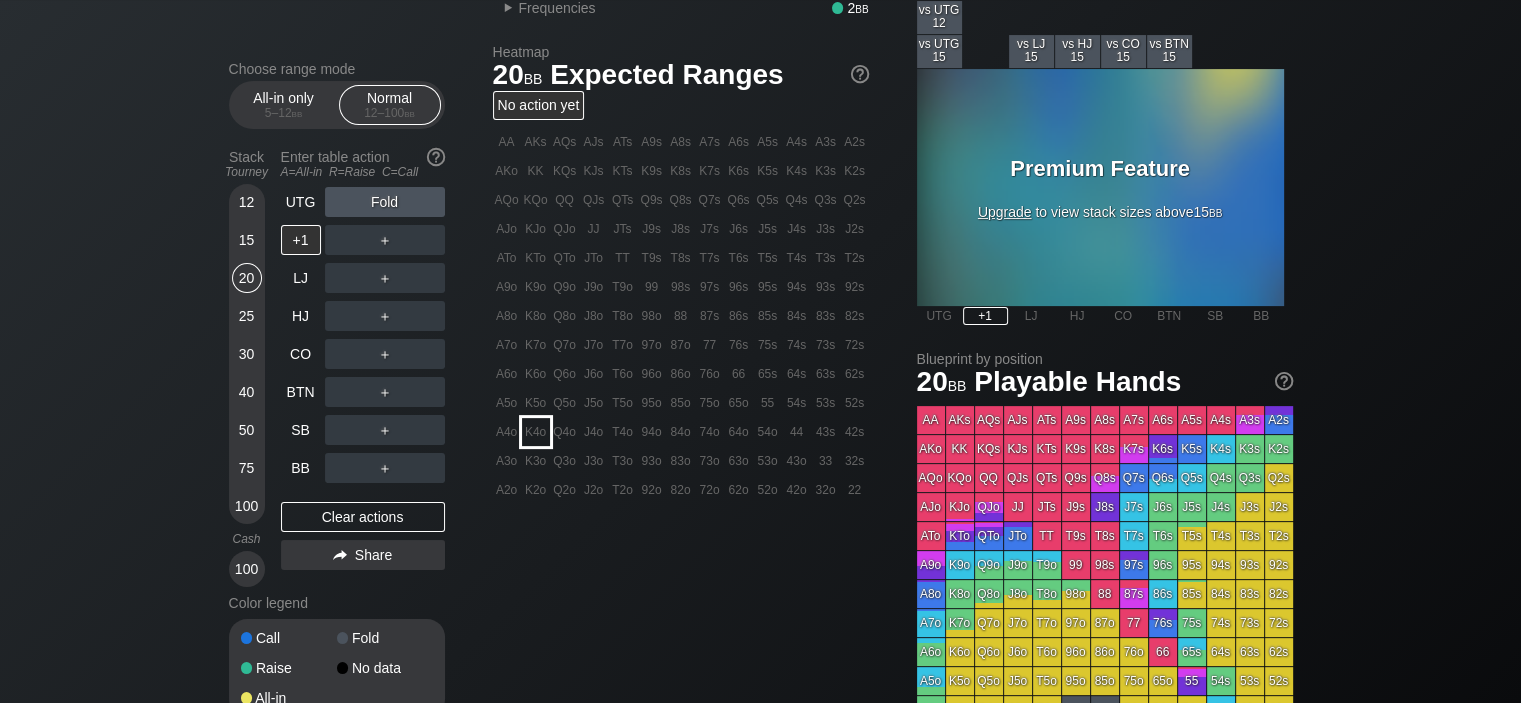 scroll, scrollTop: 0, scrollLeft: 0, axis: both 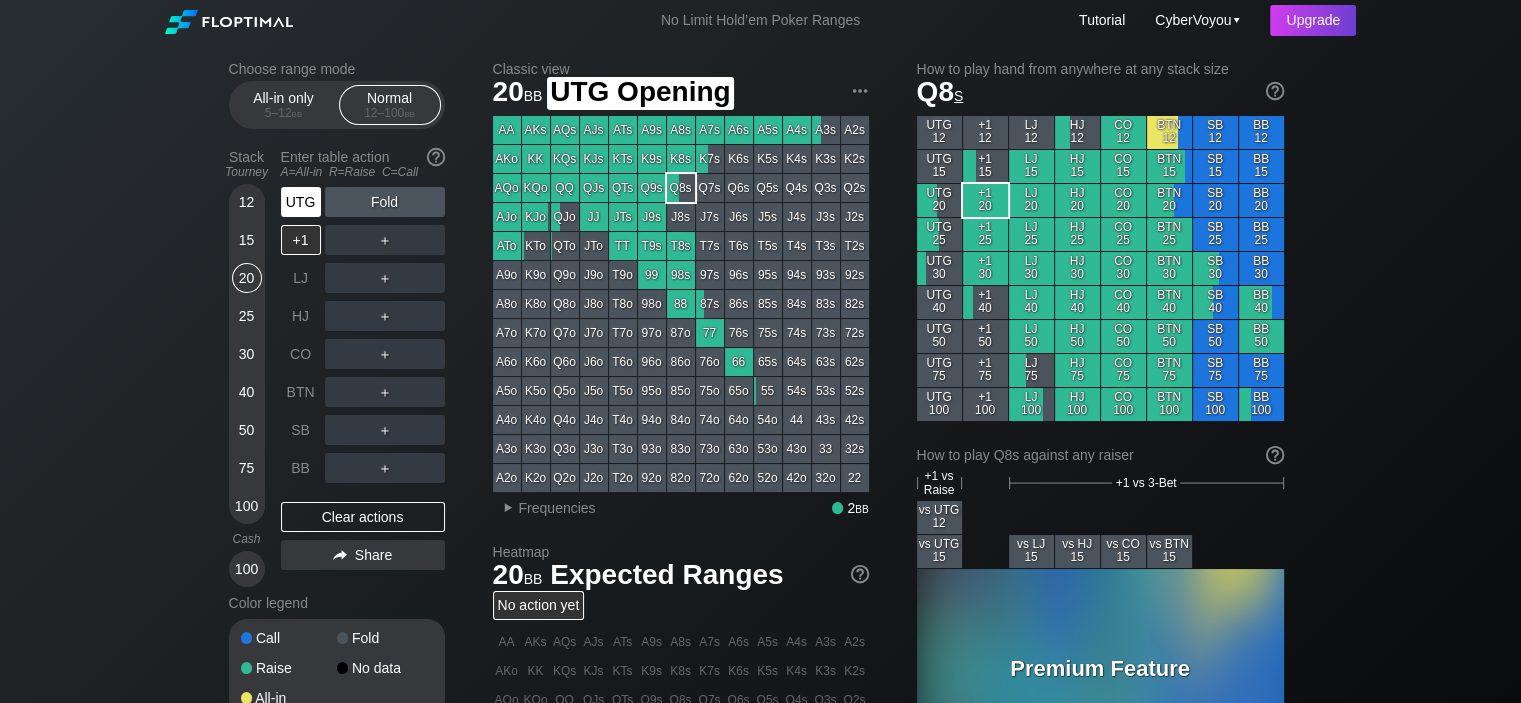 click on "UTG" at bounding box center (301, 202) 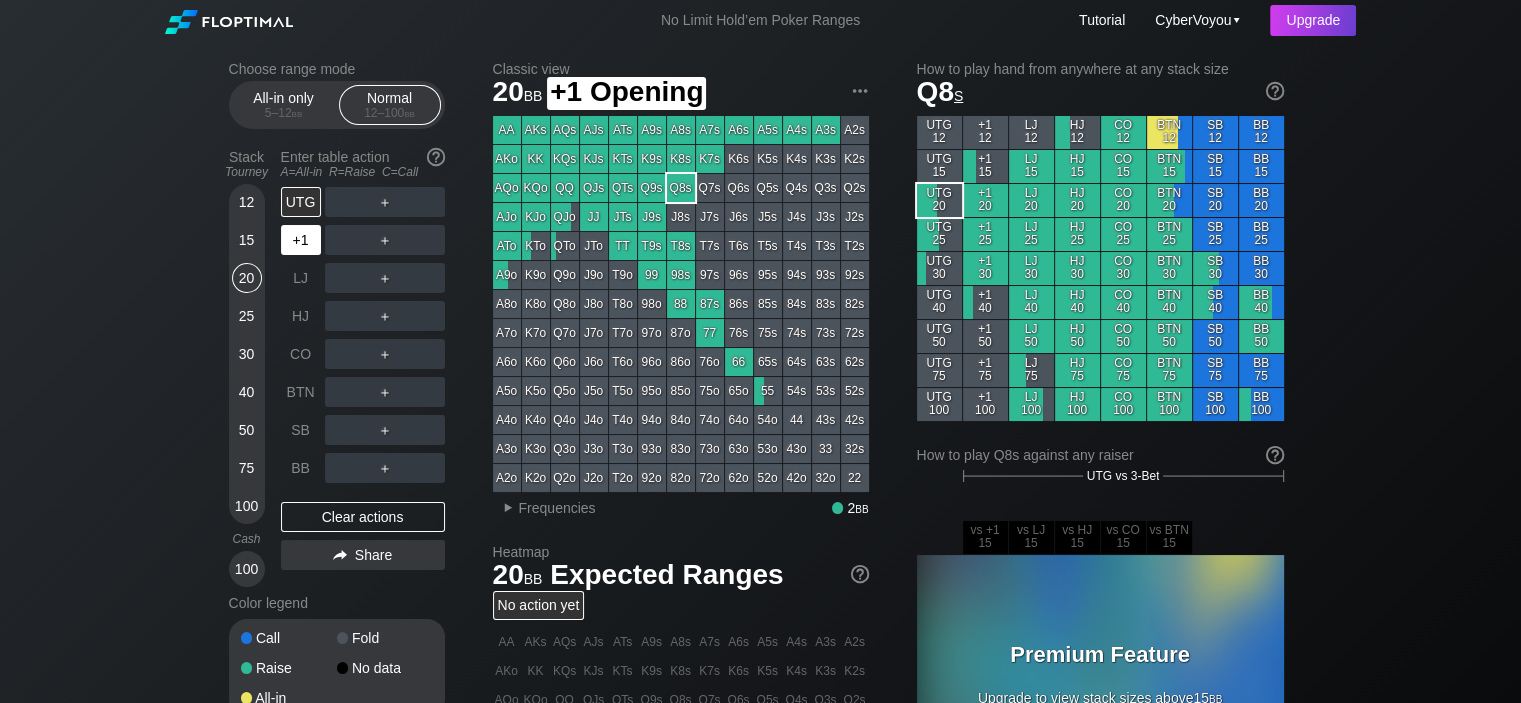 click on "+1" at bounding box center [301, 240] 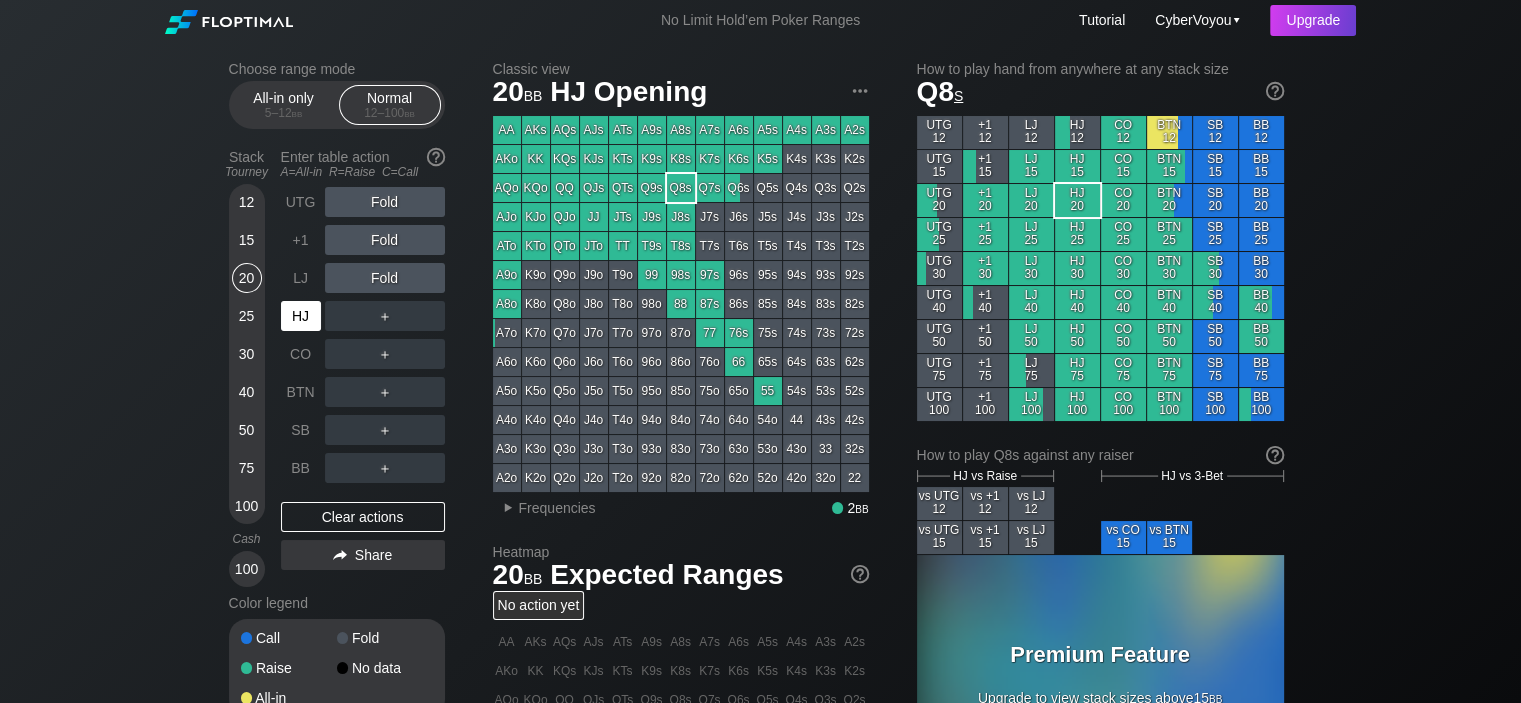click on "HJ" at bounding box center (301, 316) 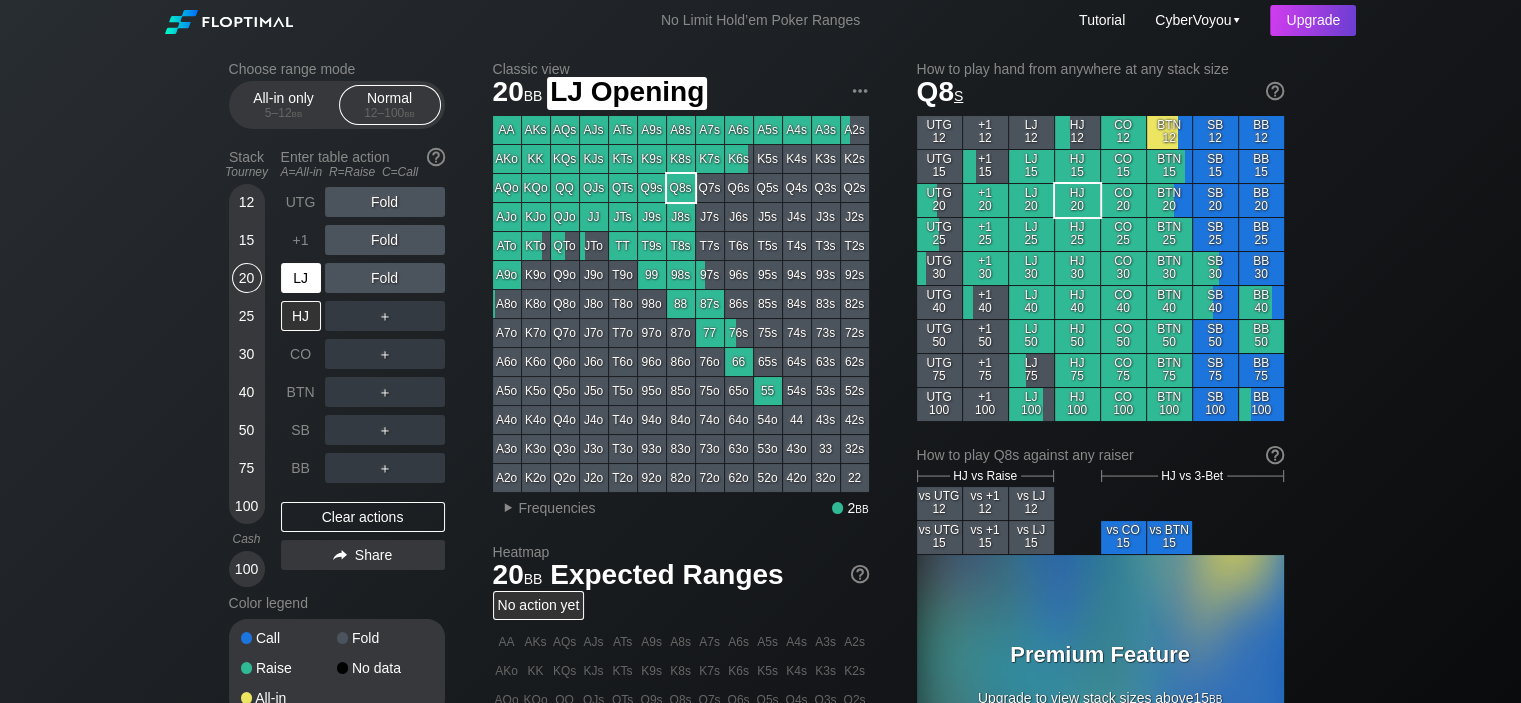 click on "LJ" at bounding box center [301, 278] 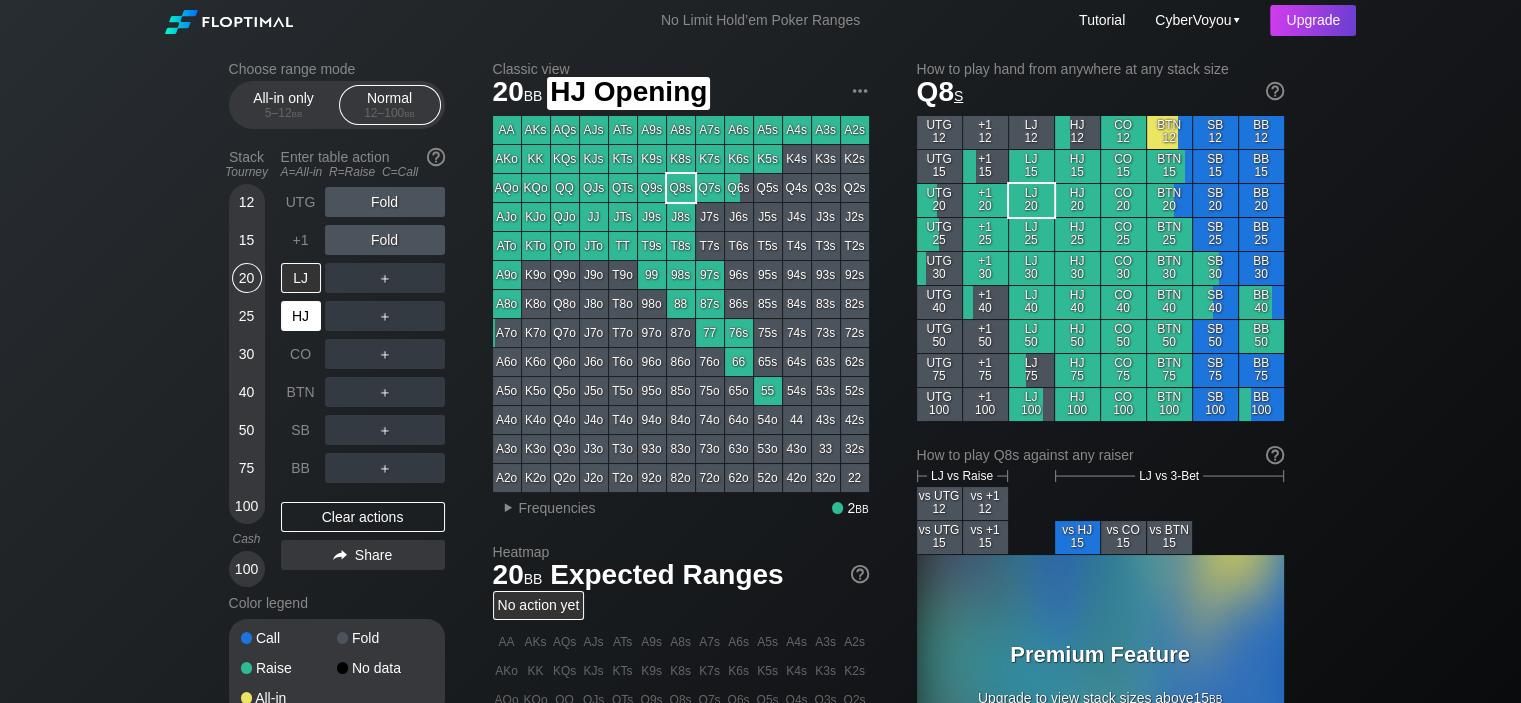 click on "HJ" at bounding box center [301, 316] 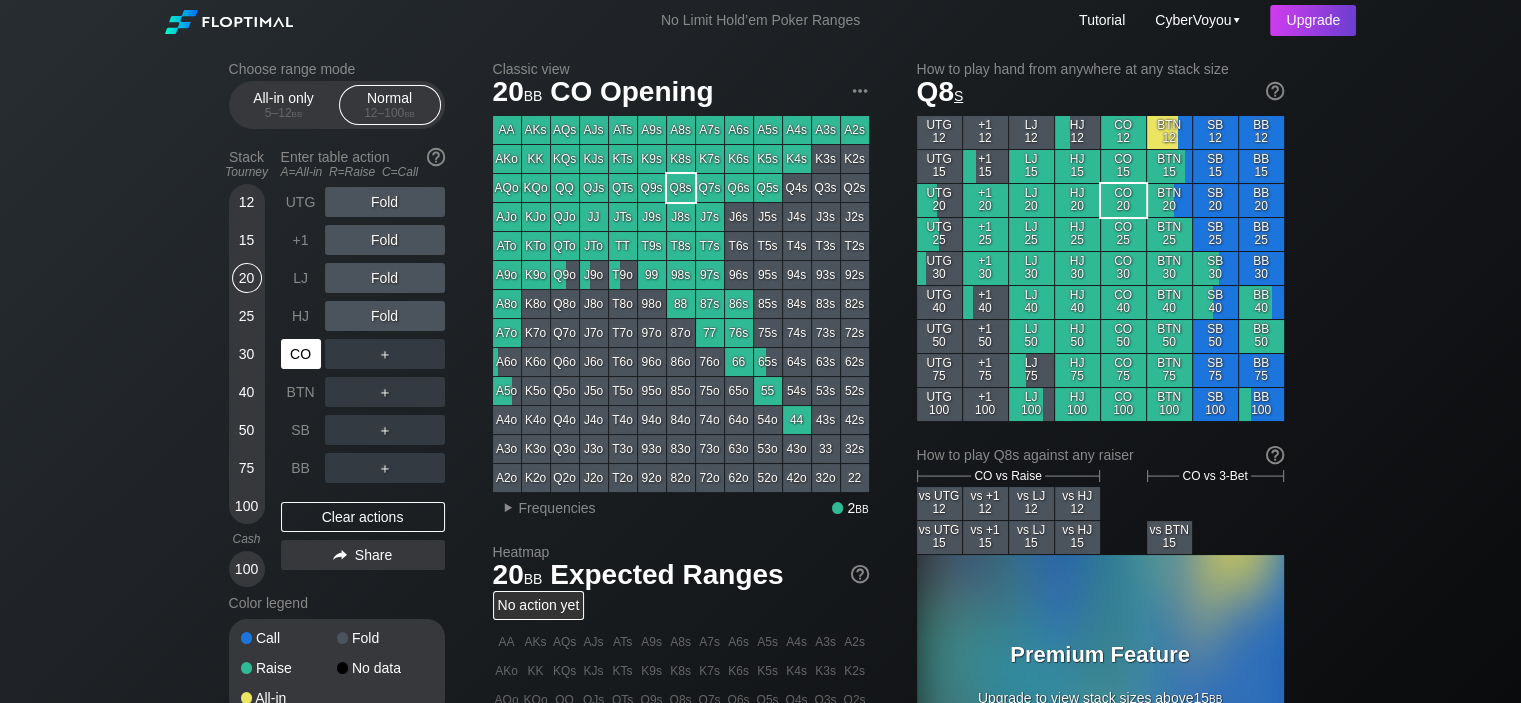 click on "CO" at bounding box center [301, 354] 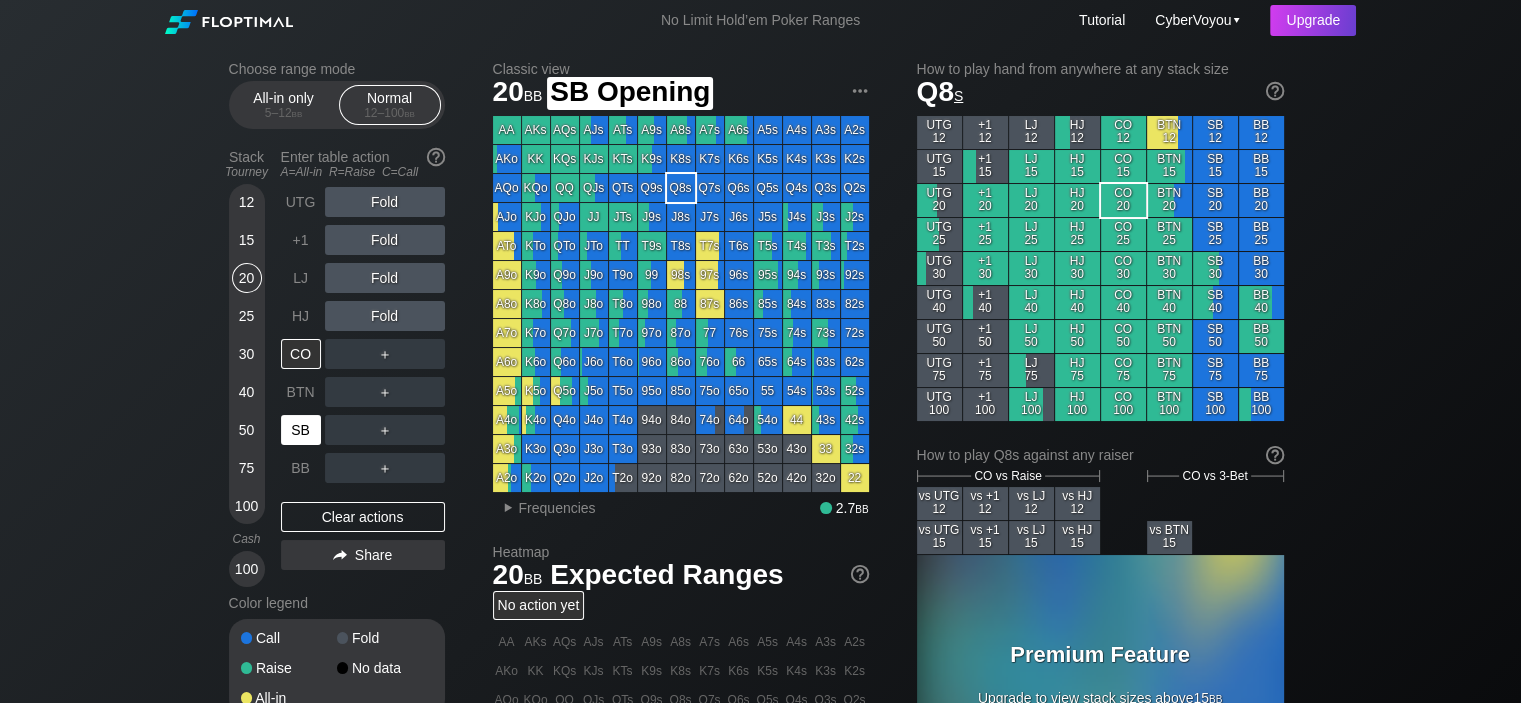 click on "SB" at bounding box center (301, 430) 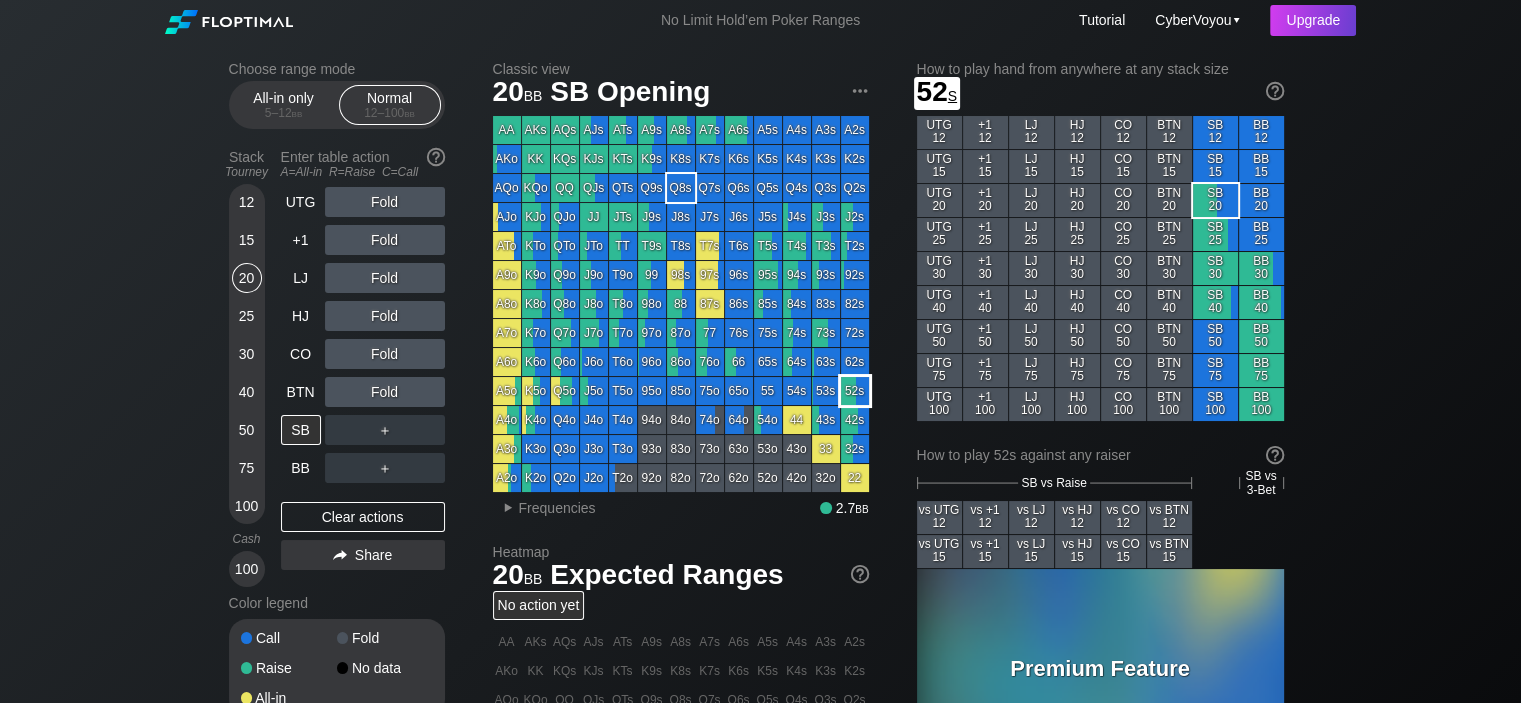 click on "52s" at bounding box center (855, 391) 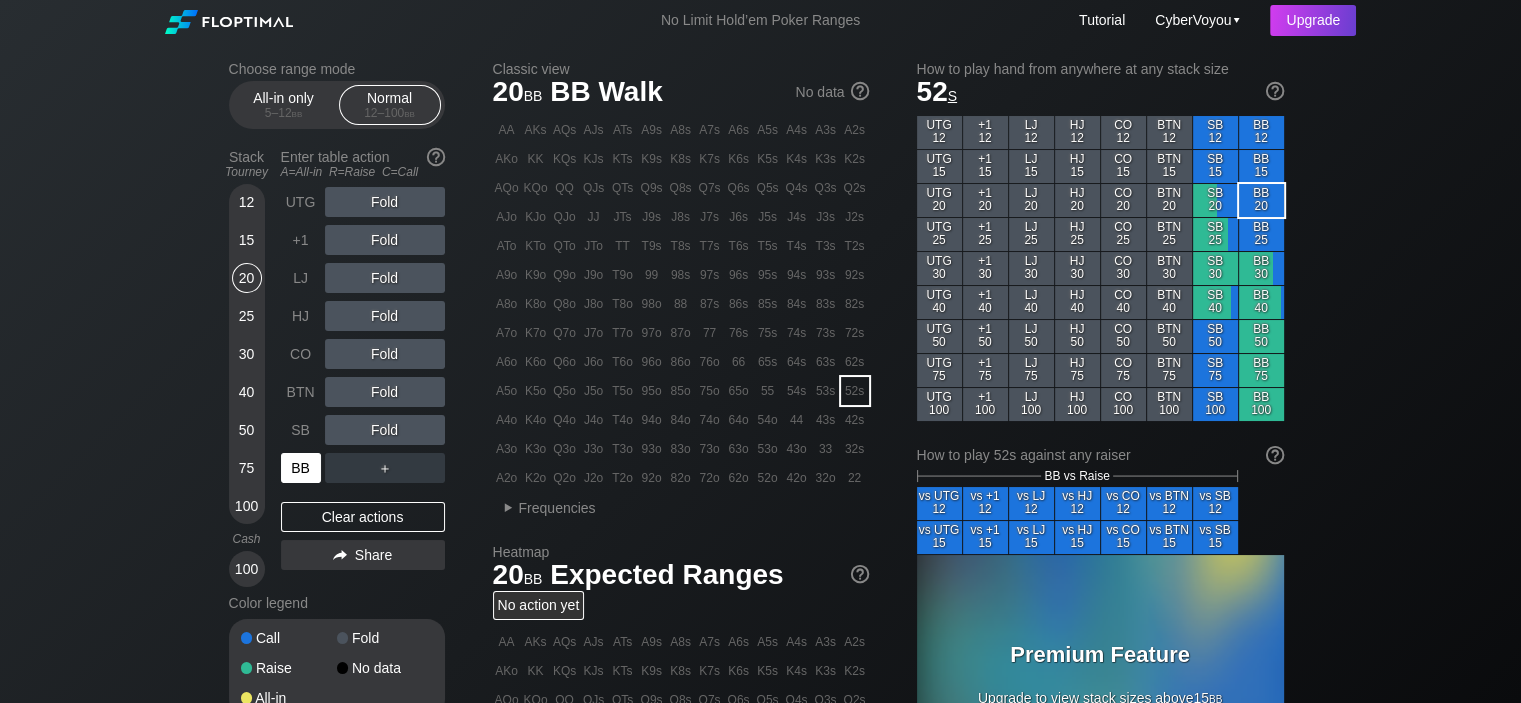 click on "BB" at bounding box center [301, 468] 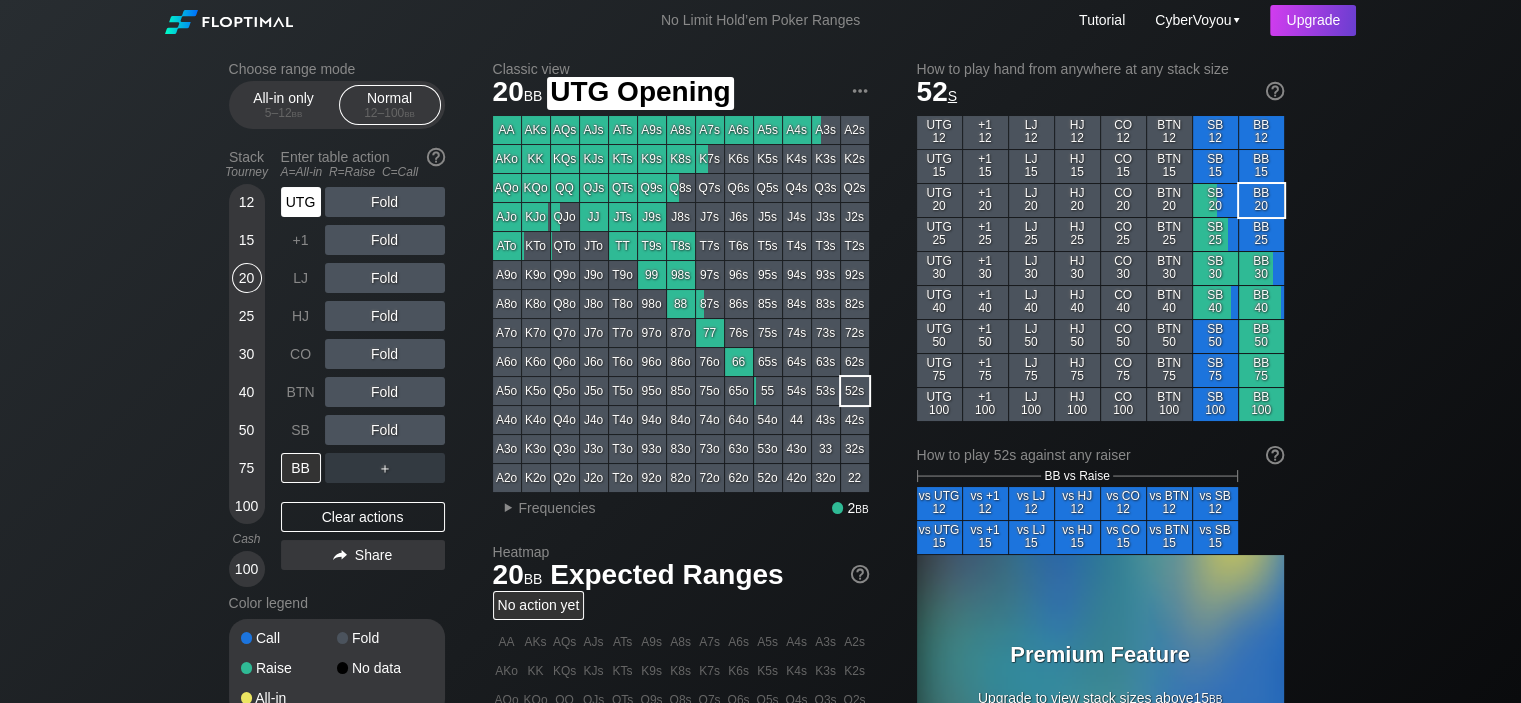 click on "UTG" at bounding box center [301, 202] 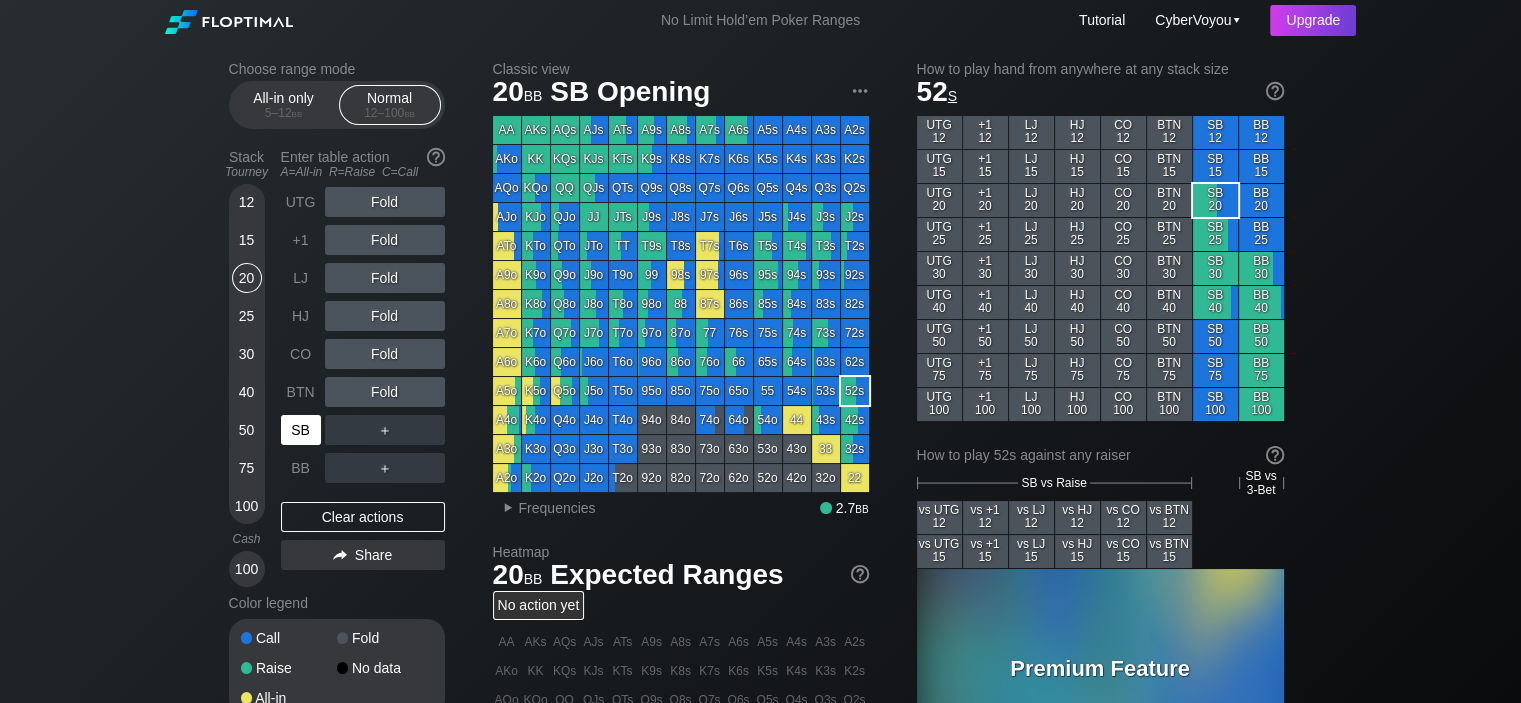 click on "SB" at bounding box center [301, 430] 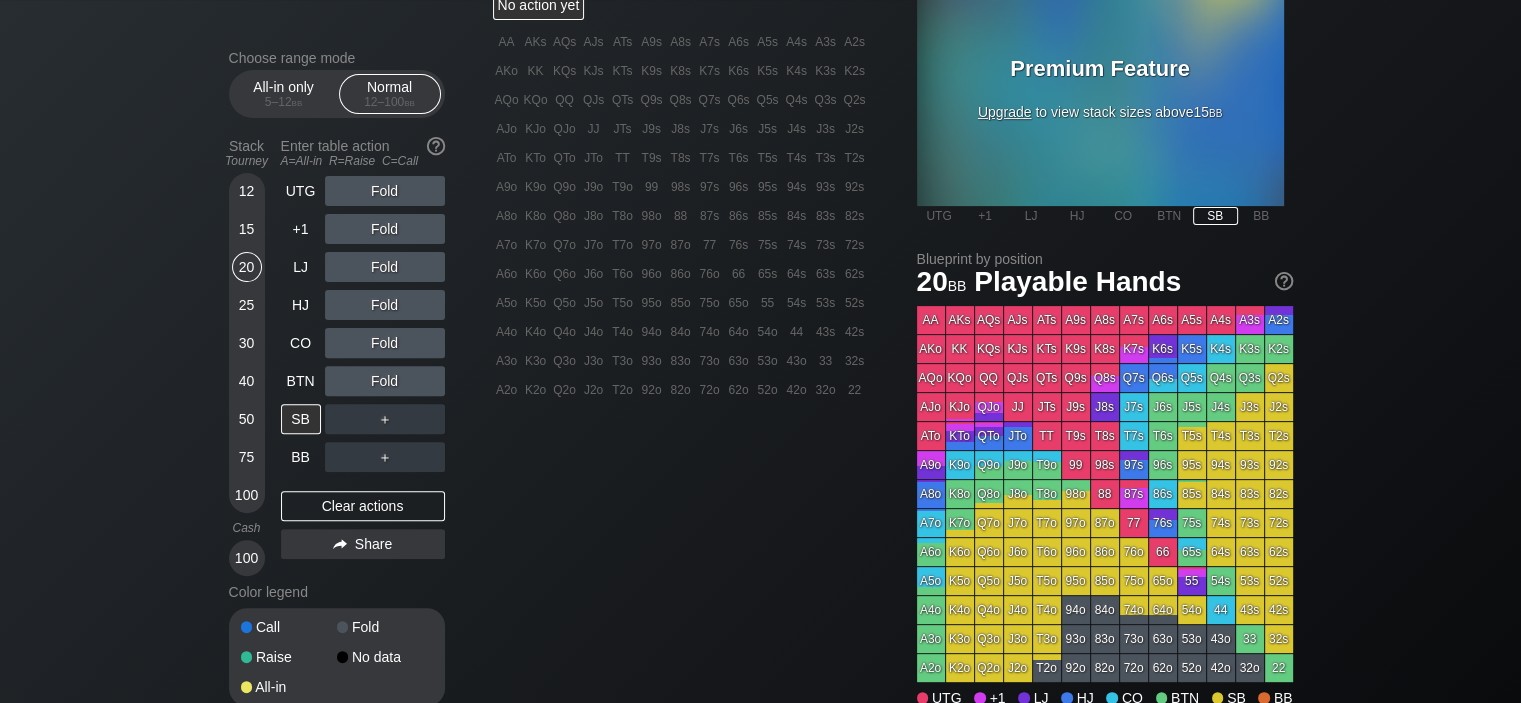 scroll, scrollTop: 816, scrollLeft: 0, axis: vertical 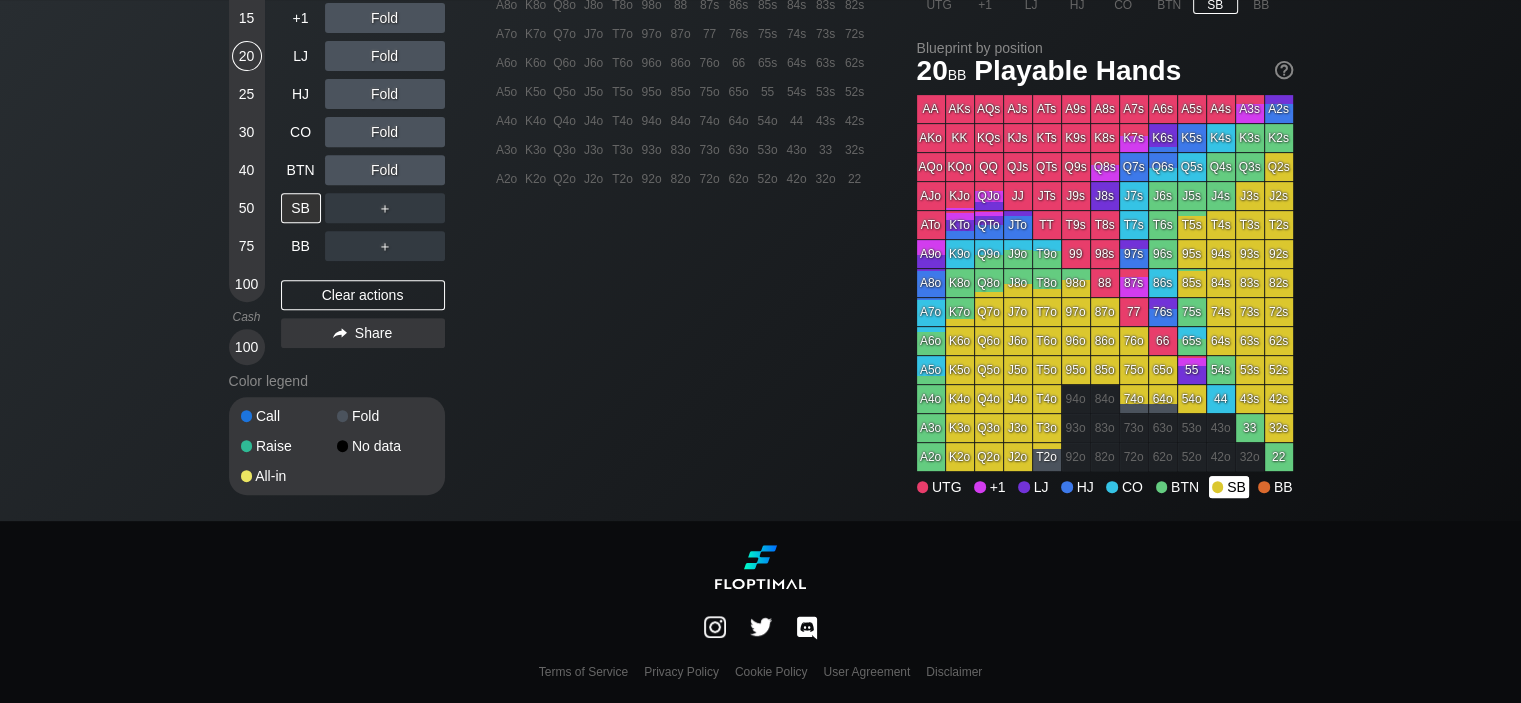 click on "SB" at bounding box center (1229, 487) 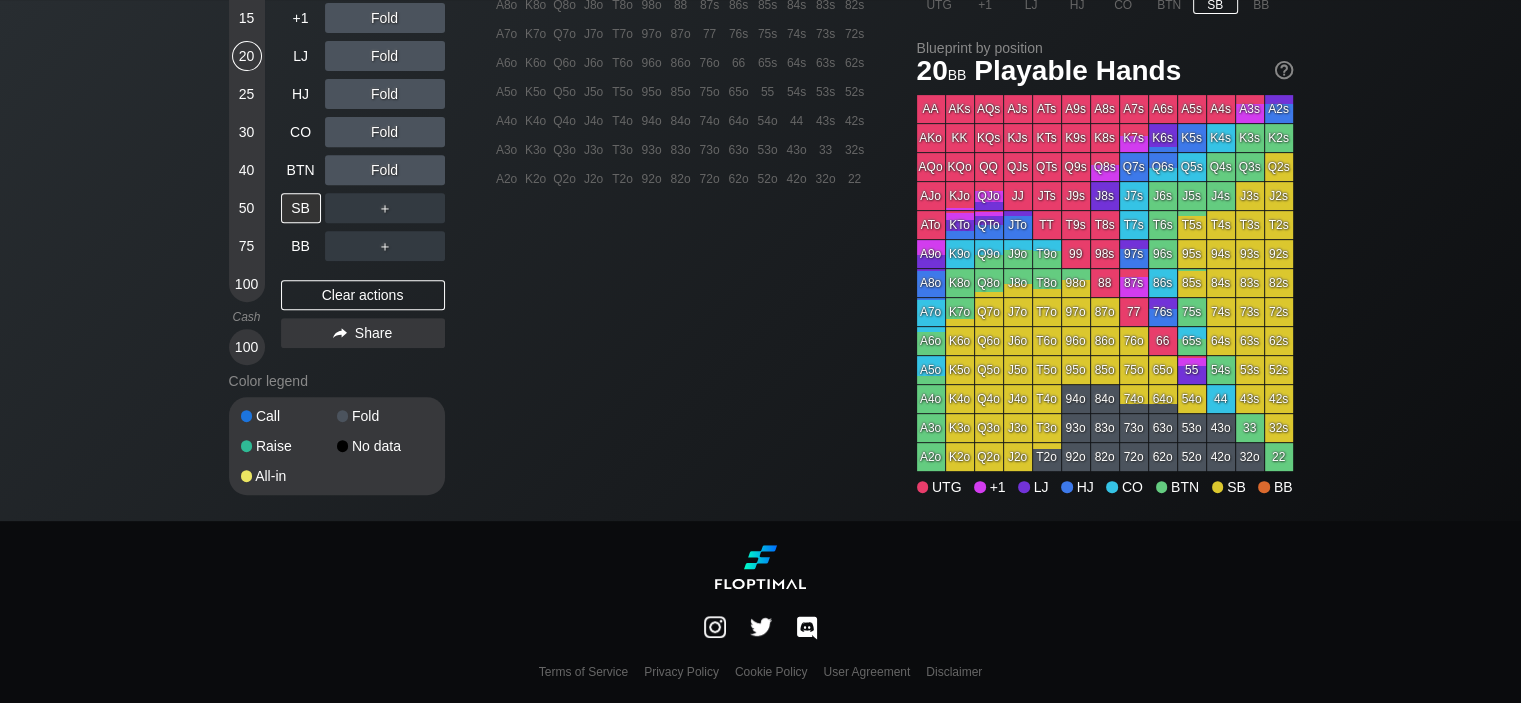 scroll, scrollTop: 716, scrollLeft: 0, axis: vertical 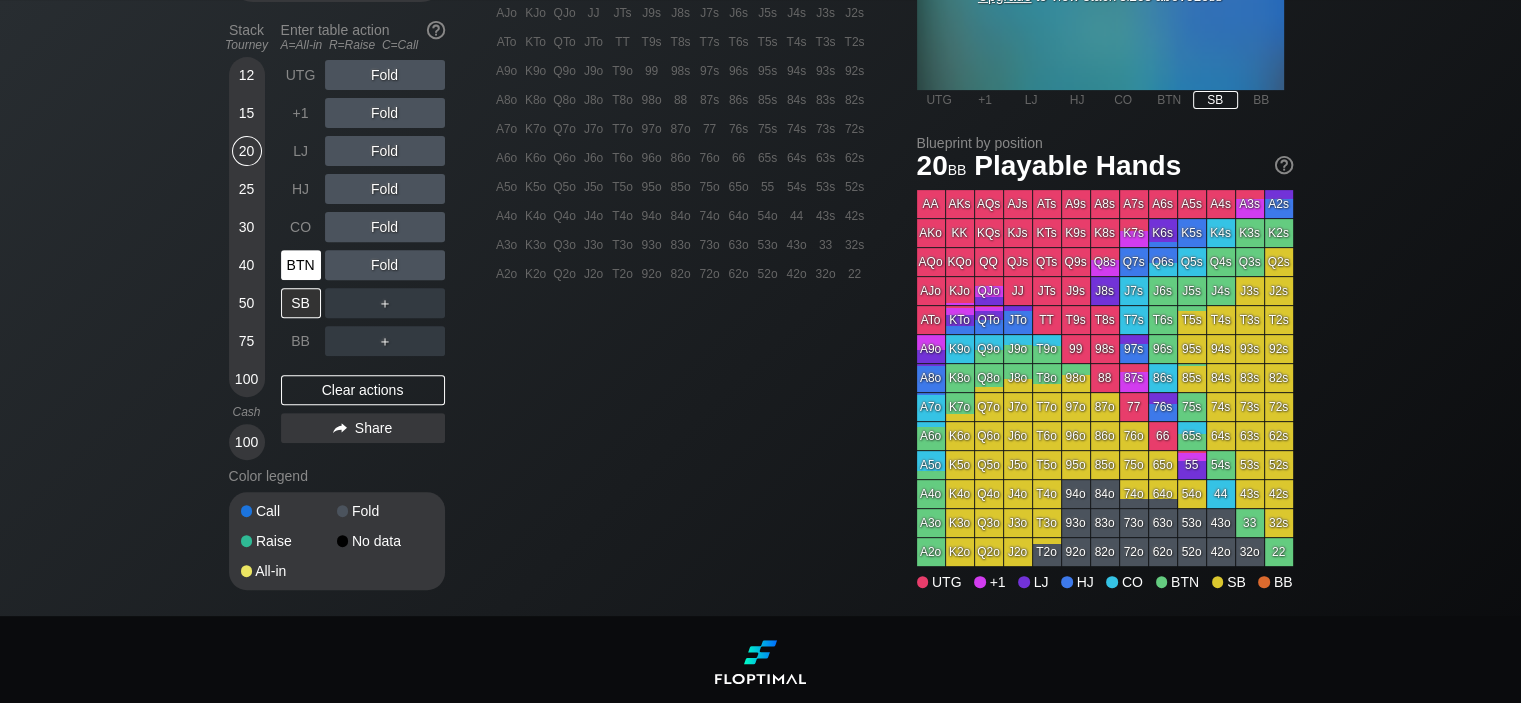 click on "BTN" at bounding box center [301, 265] 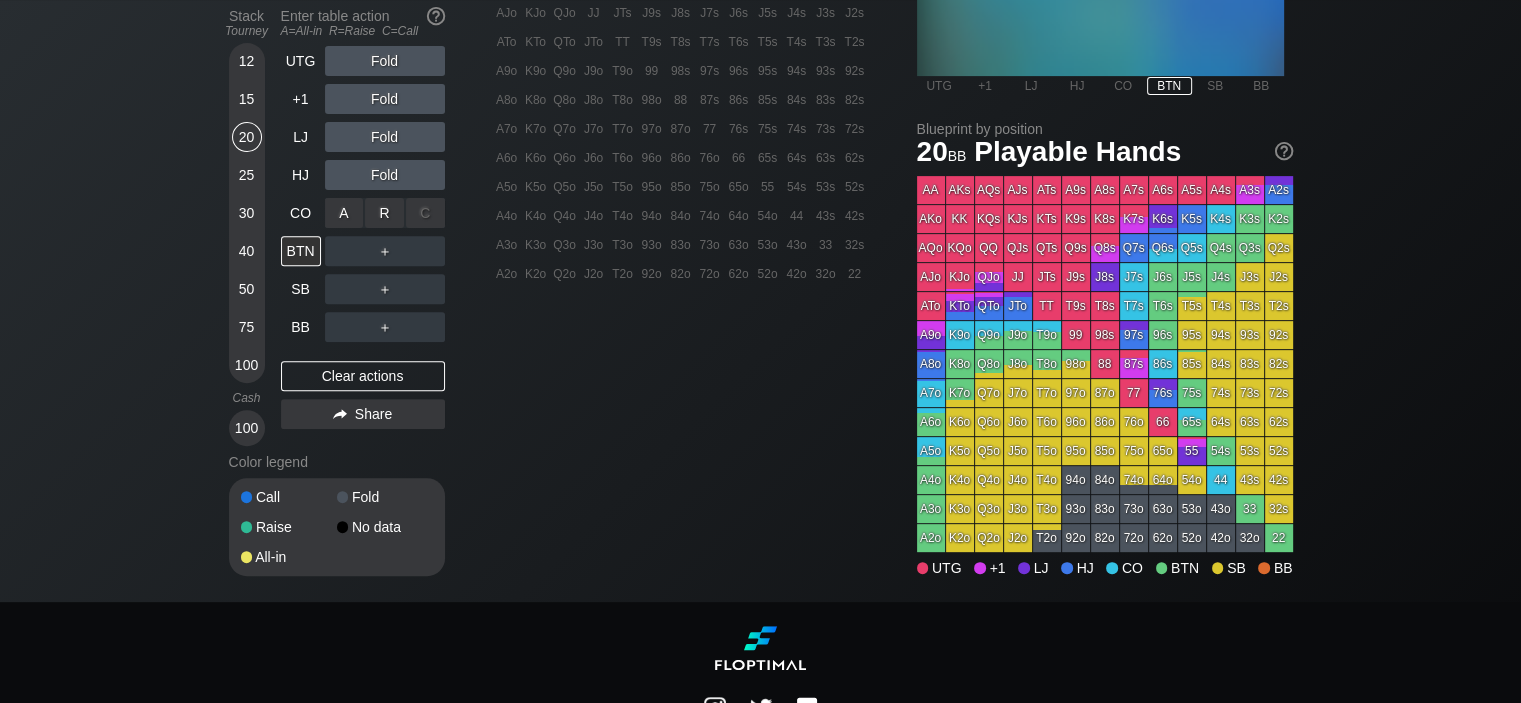 scroll, scrollTop: 616, scrollLeft: 0, axis: vertical 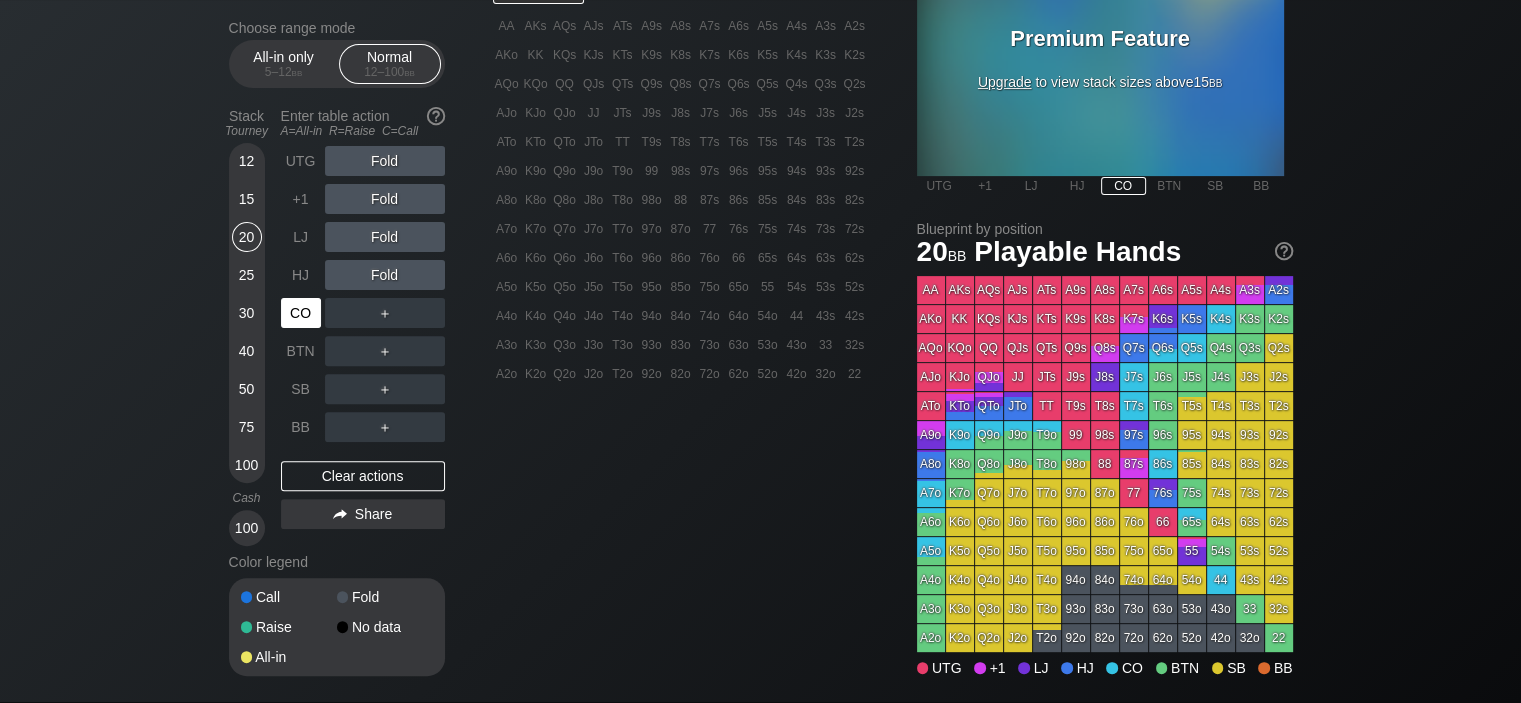 click on "CO" at bounding box center [301, 313] 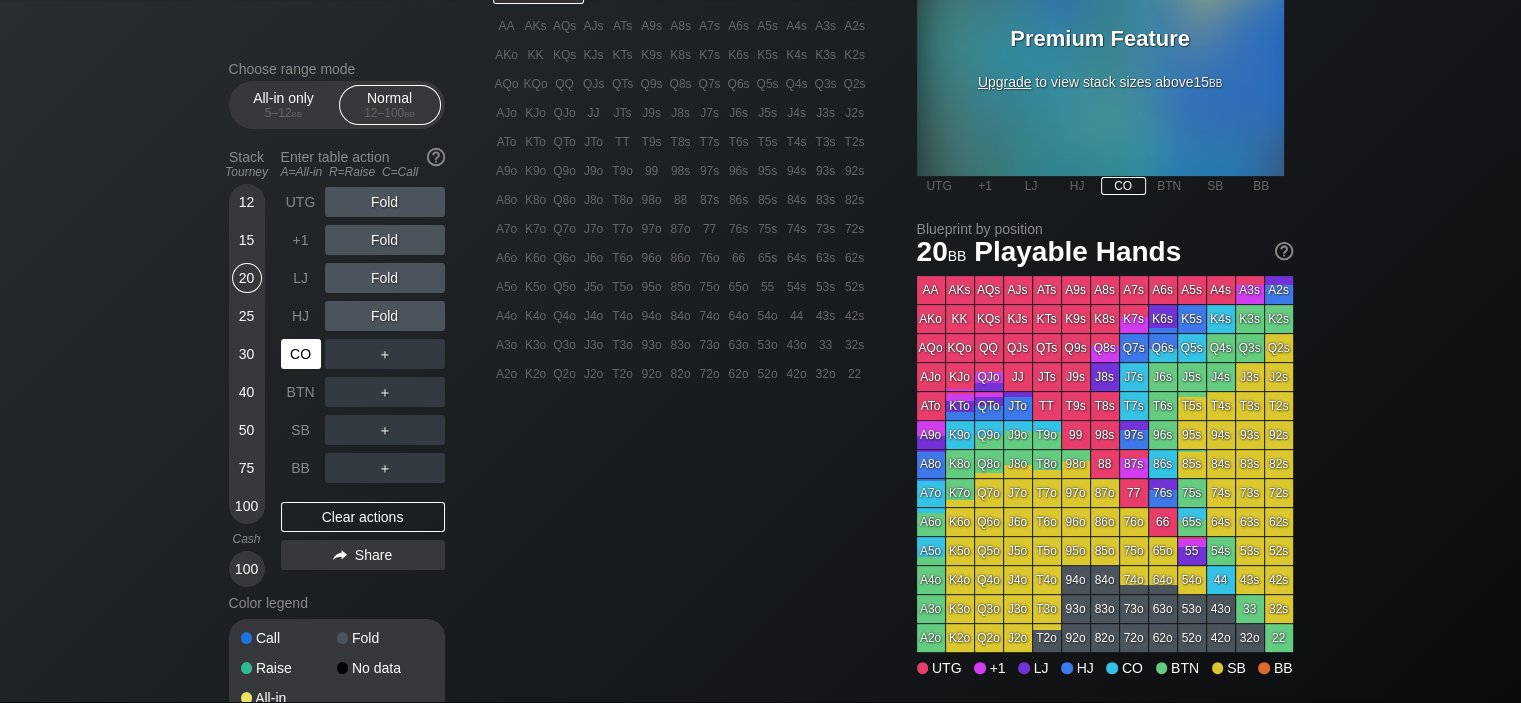 scroll, scrollTop: 516, scrollLeft: 0, axis: vertical 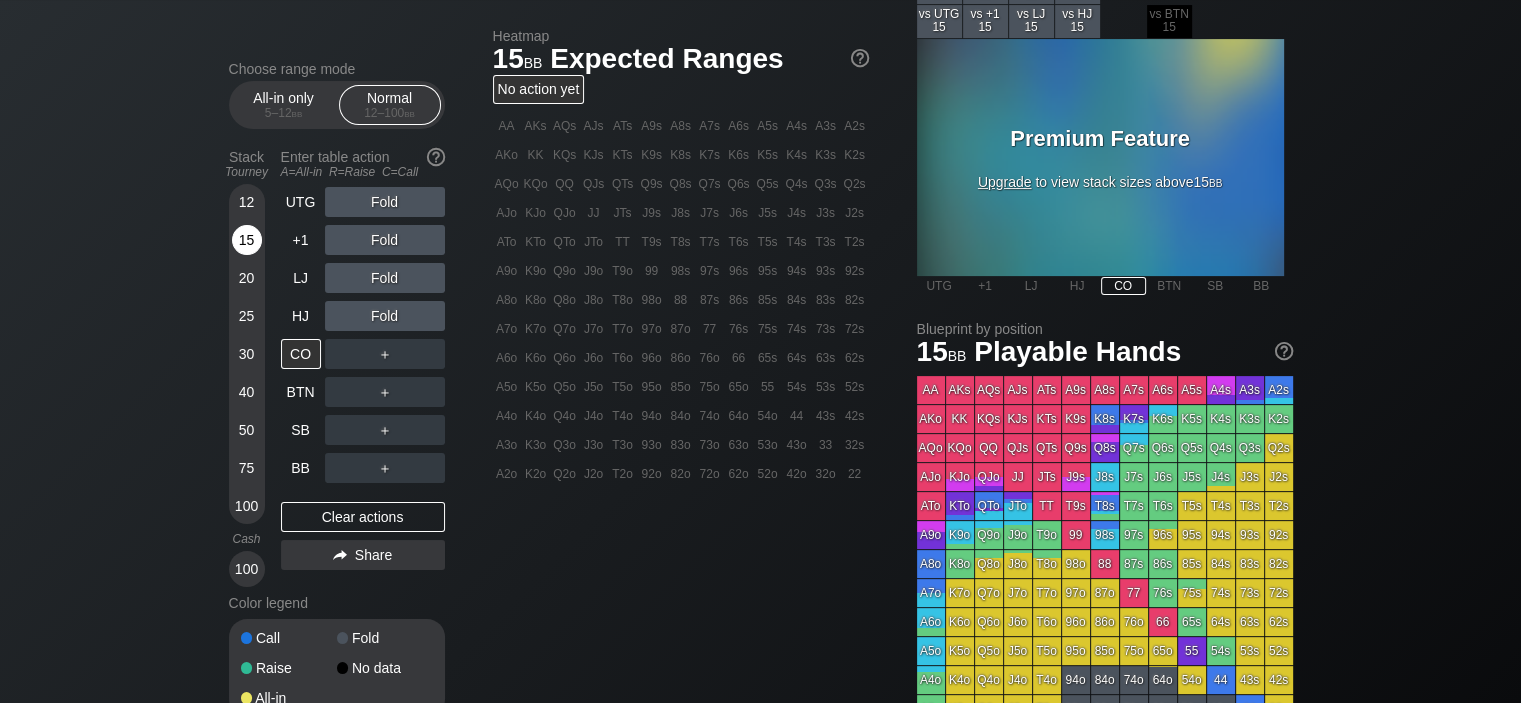 click on "15" at bounding box center [247, 240] 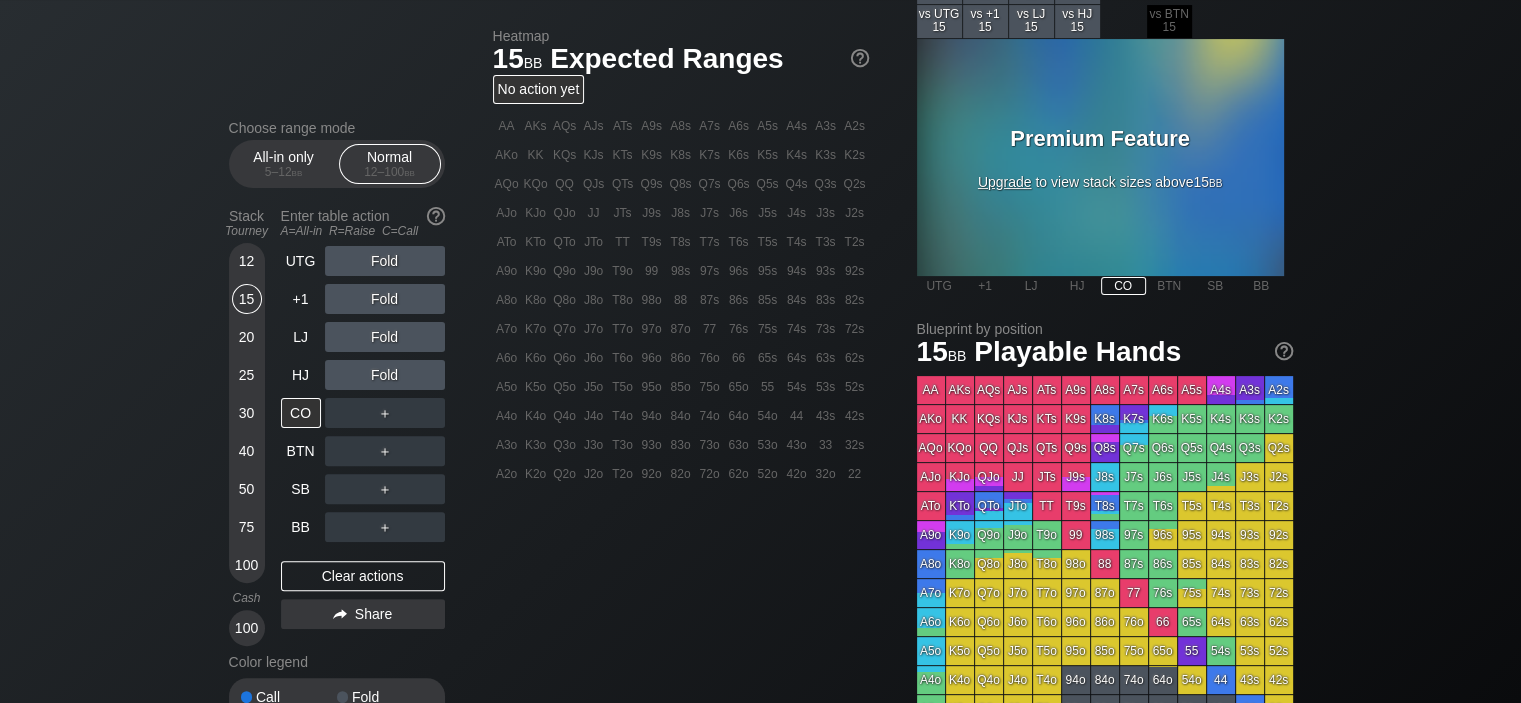 scroll, scrollTop: 716, scrollLeft: 0, axis: vertical 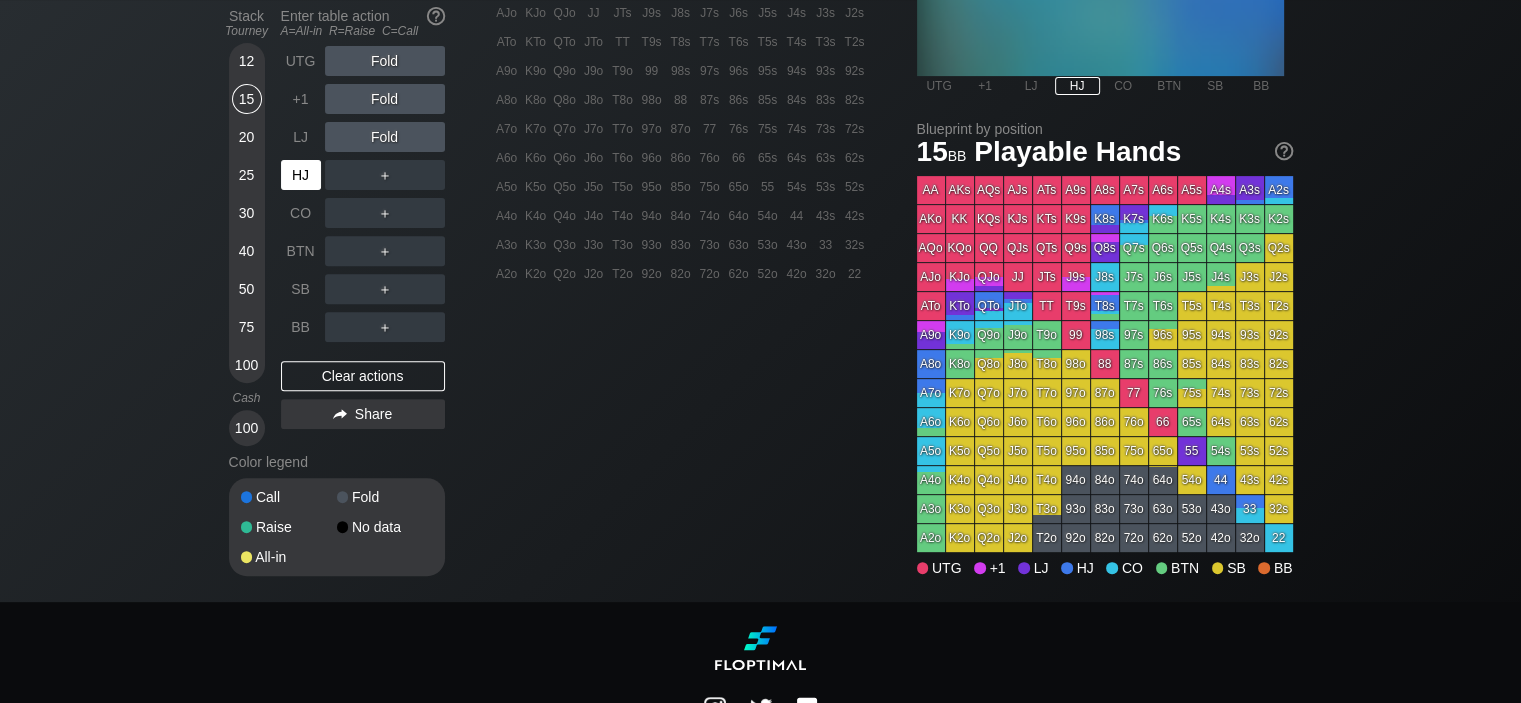 click on "HJ" at bounding box center (301, 175) 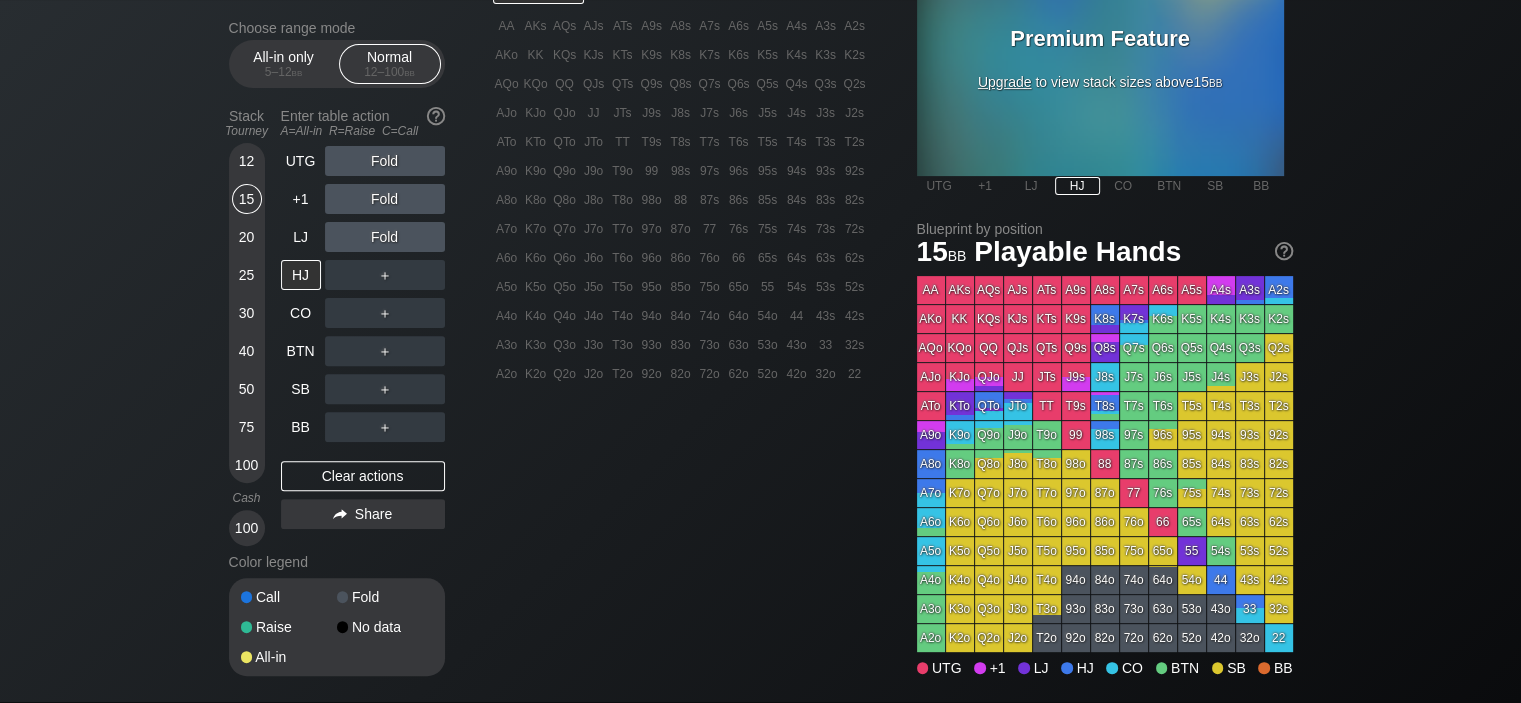 scroll, scrollTop: 716, scrollLeft: 0, axis: vertical 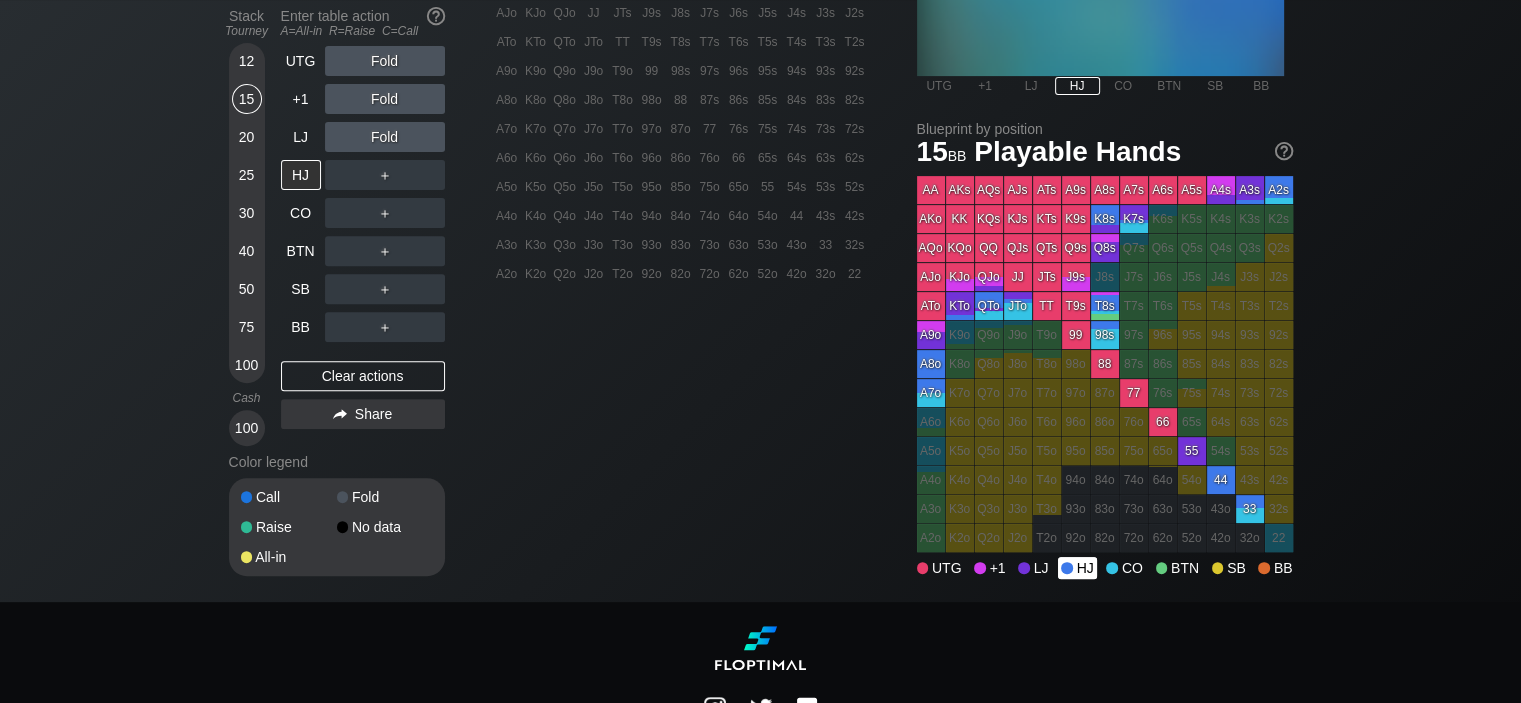 click on "HJ" at bounding box center (1077, 568) 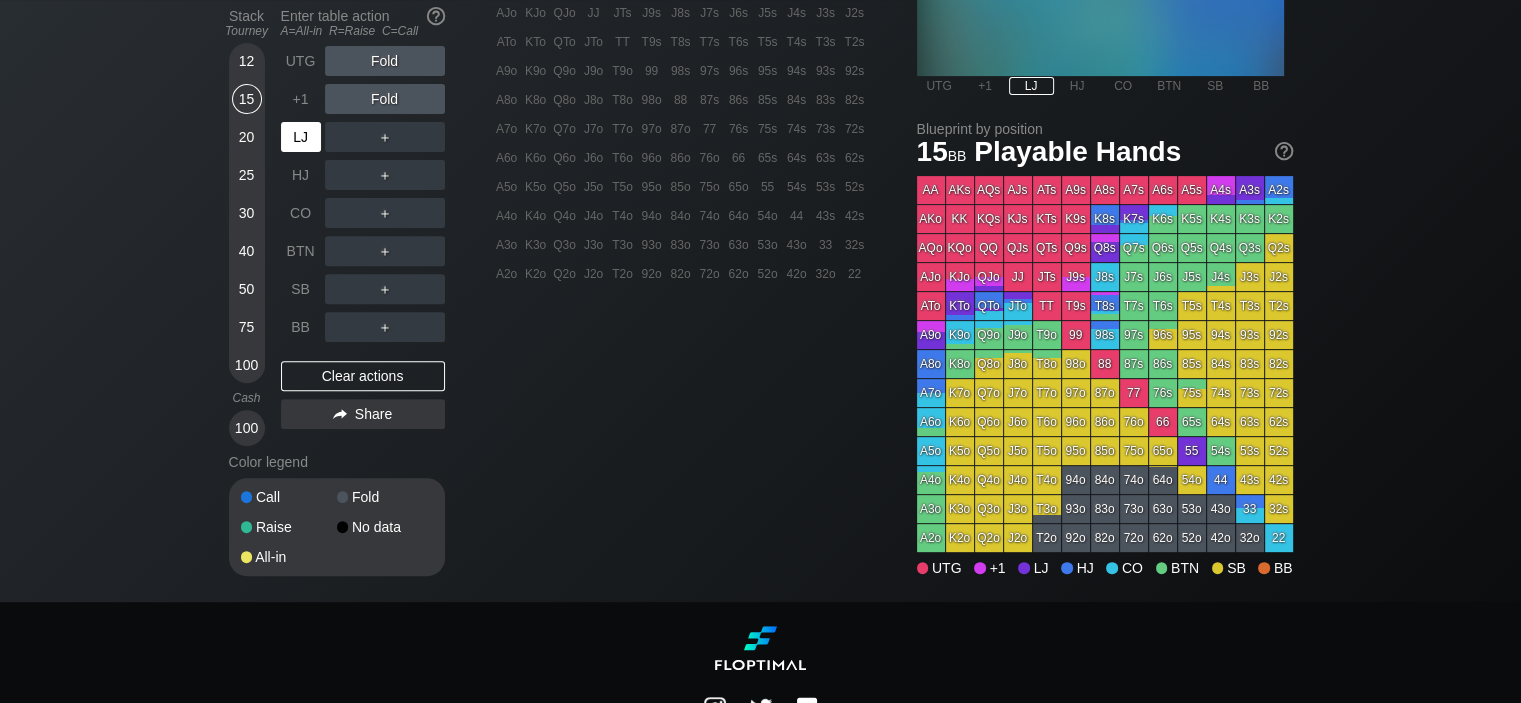 click on "LJ" at bounding box center (301, 137) 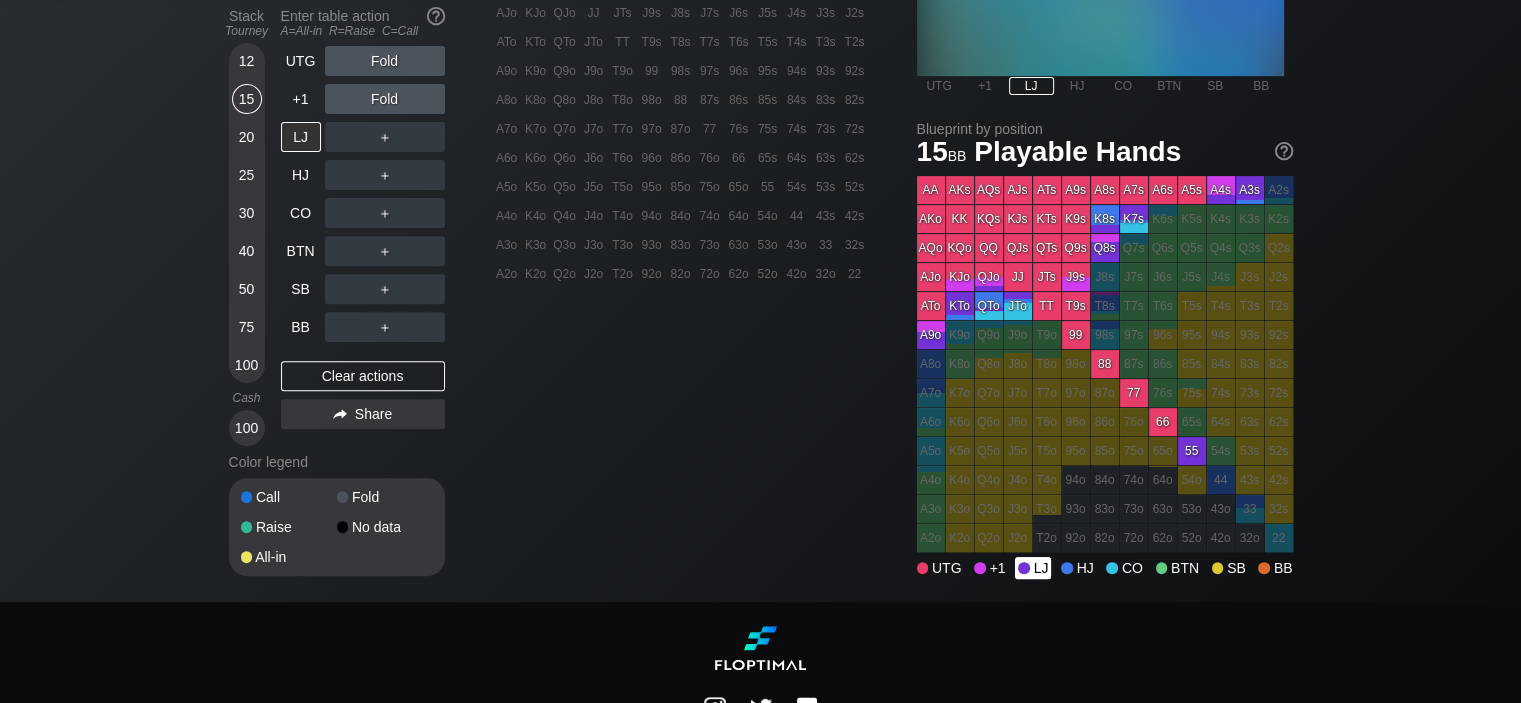 click at bounding box center (1024, 568) 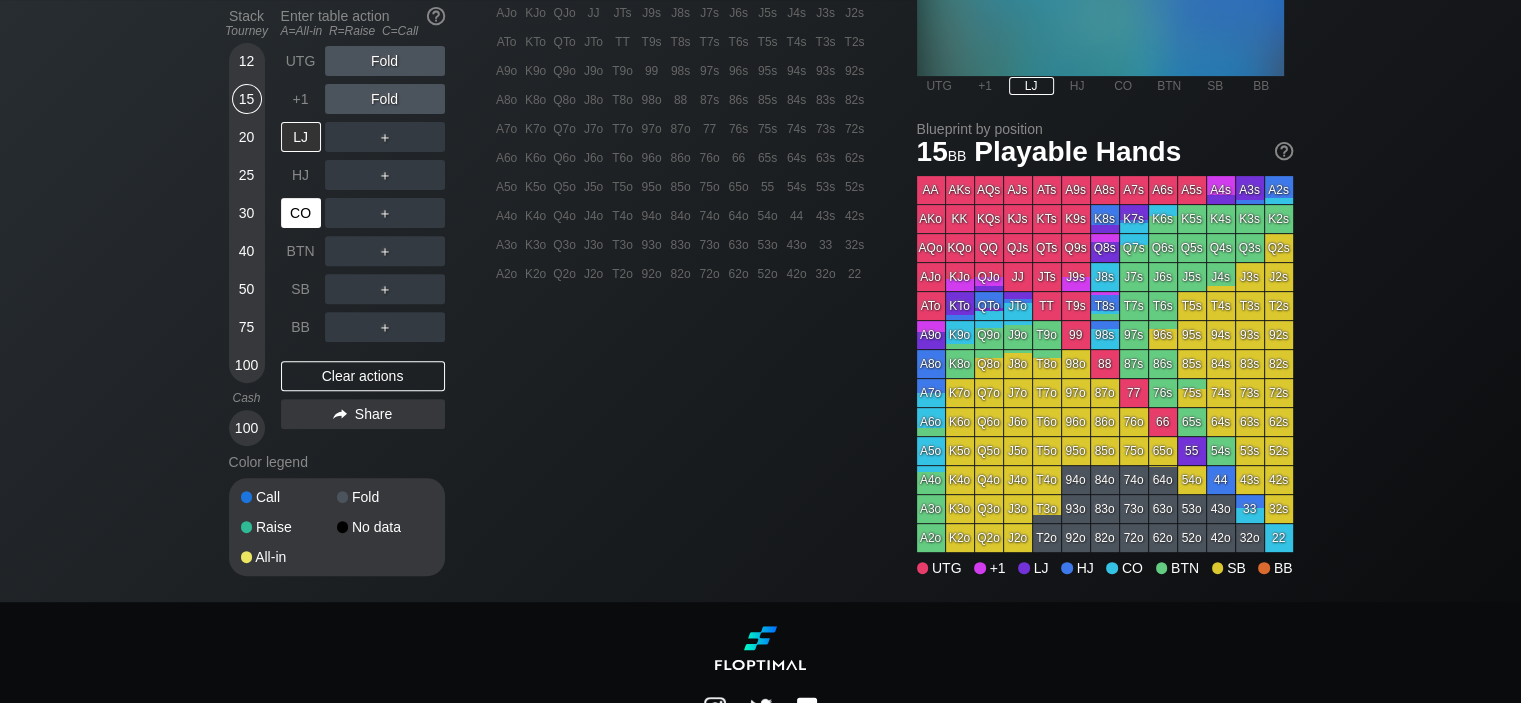 scroll, scrollTop: 616, scrollLeft: 0, axis: vertical 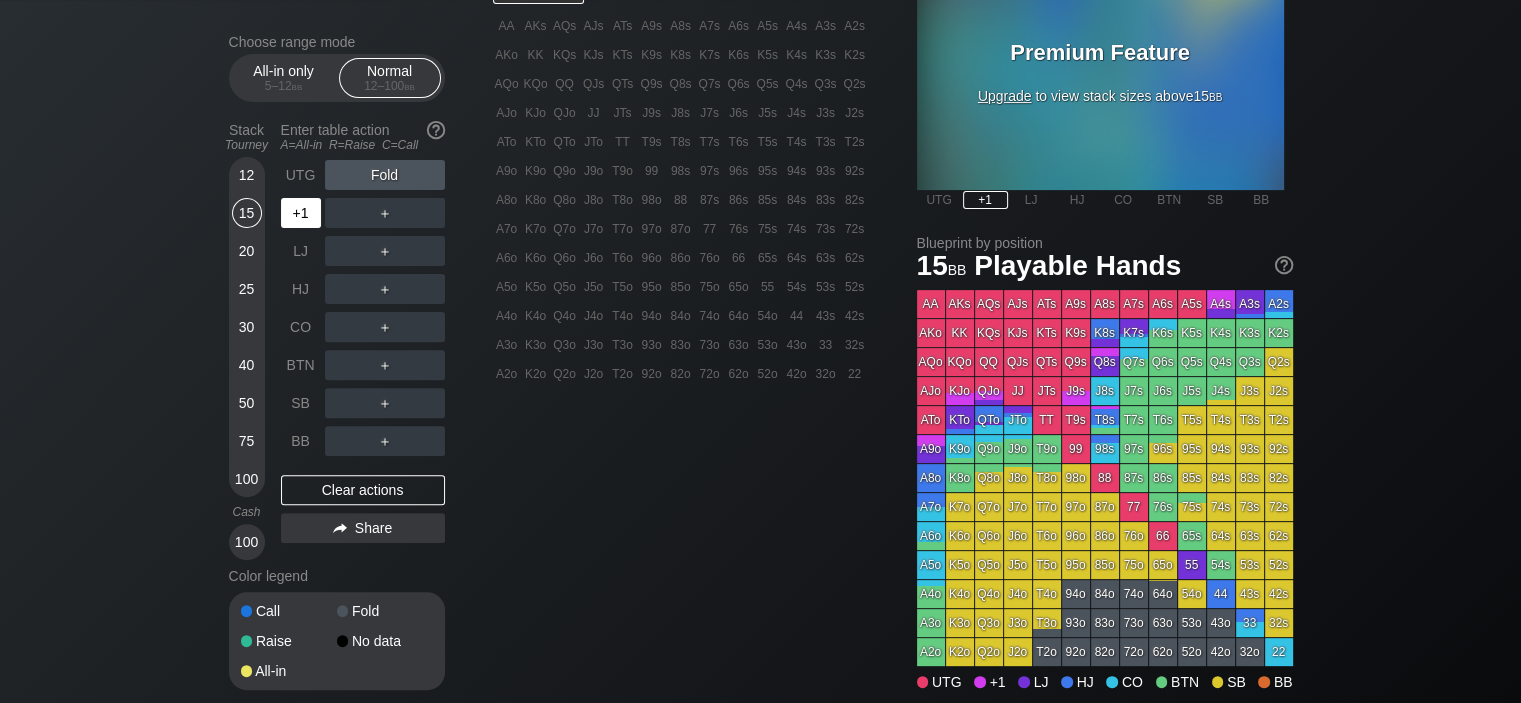 click on "+1" at bounding box center [301, 213] 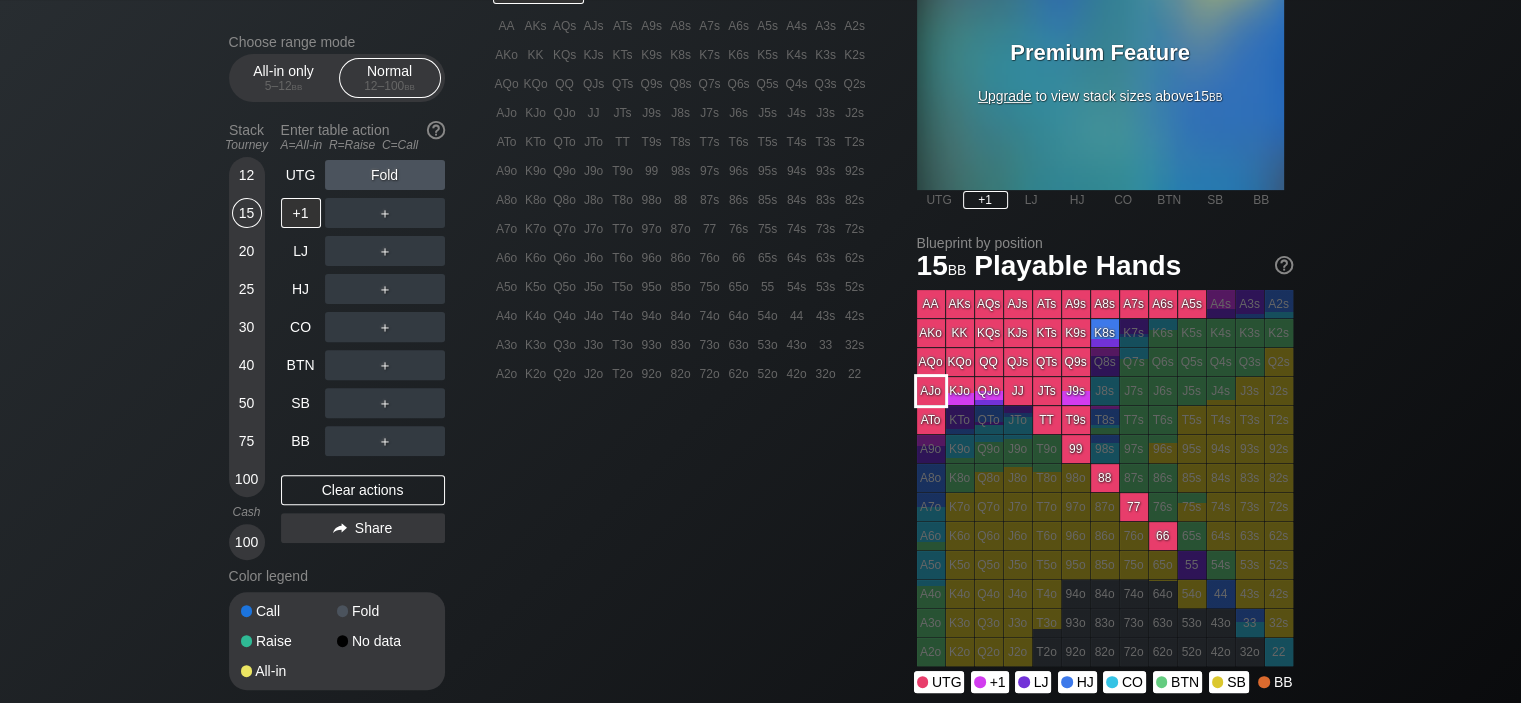 click on "AJo" at bounding box center (931, 391) 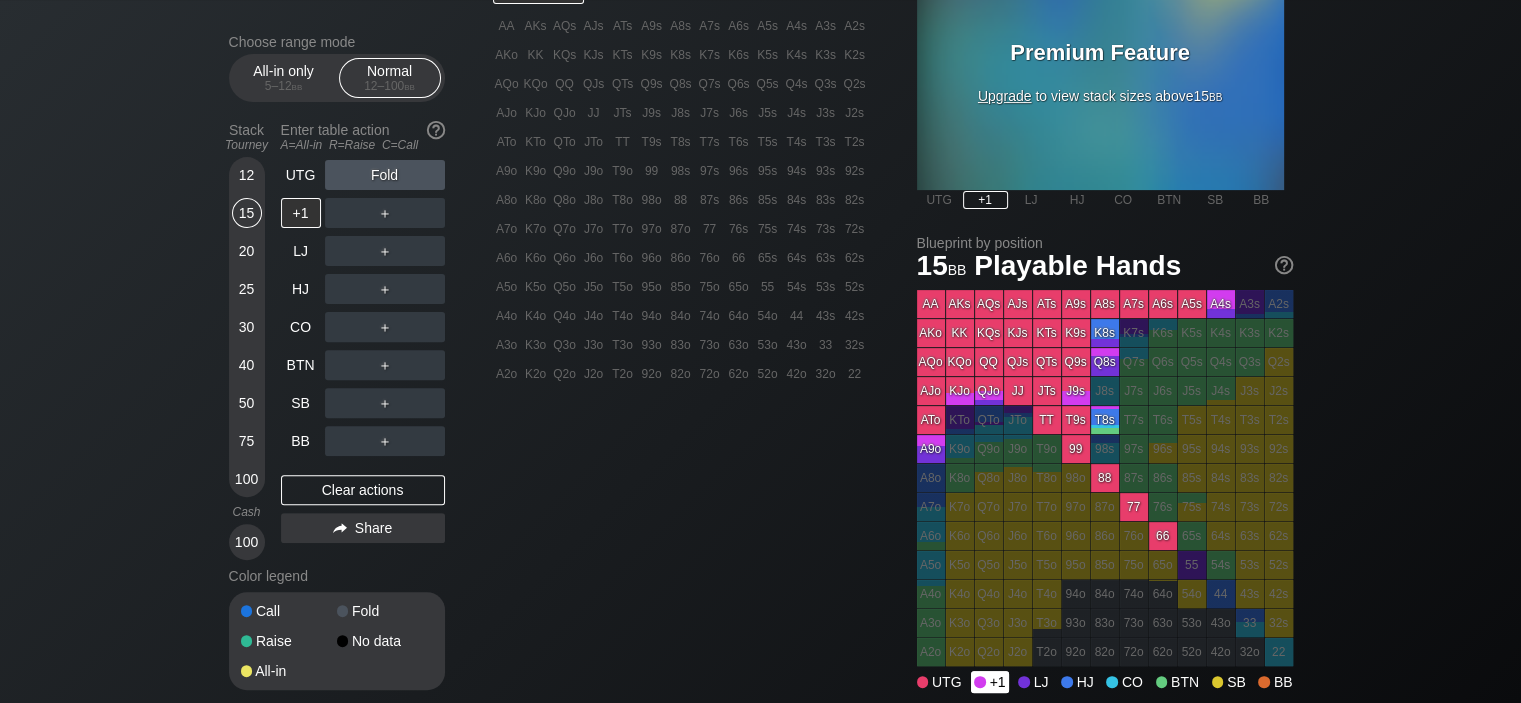 click on "+1" at bounding box center (989, 682) 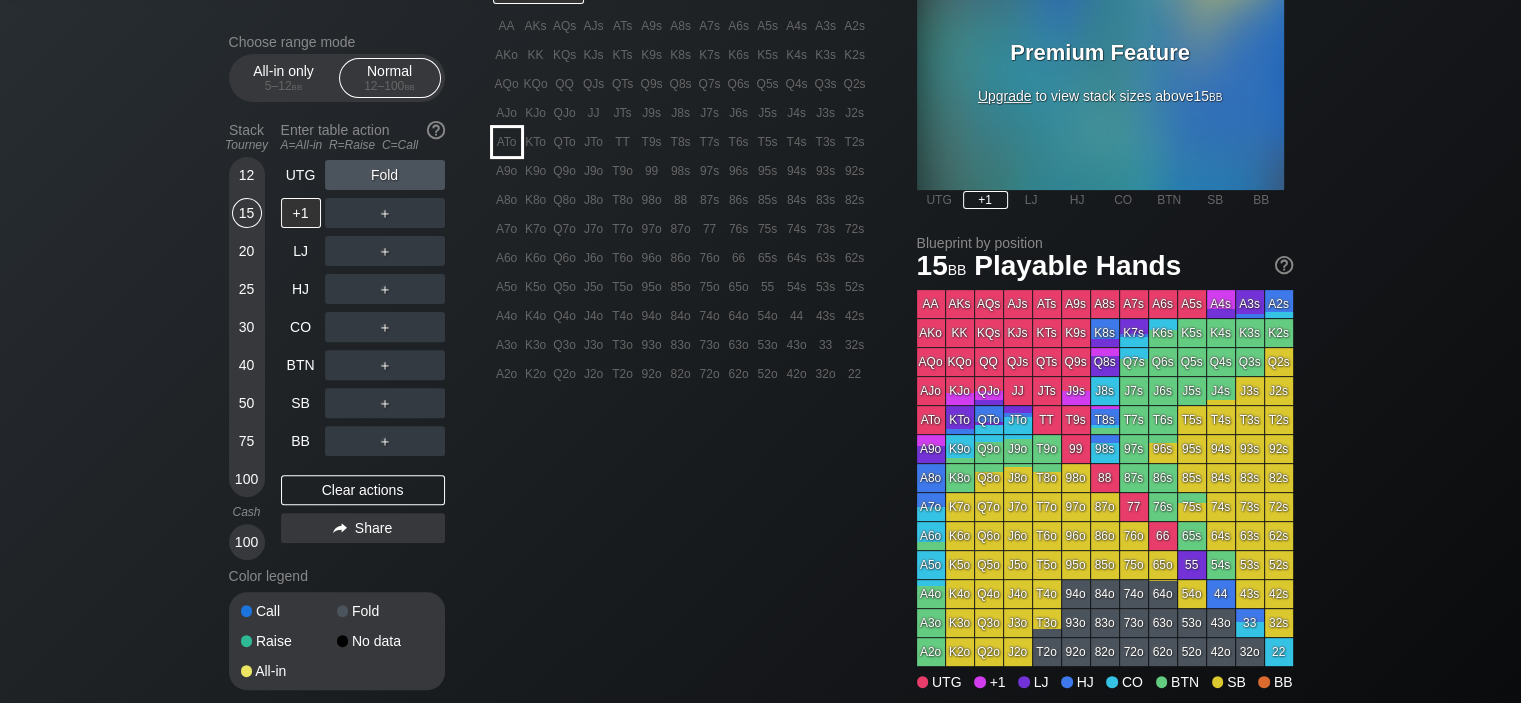 click on "AJo" at bounding box center (507, 113) 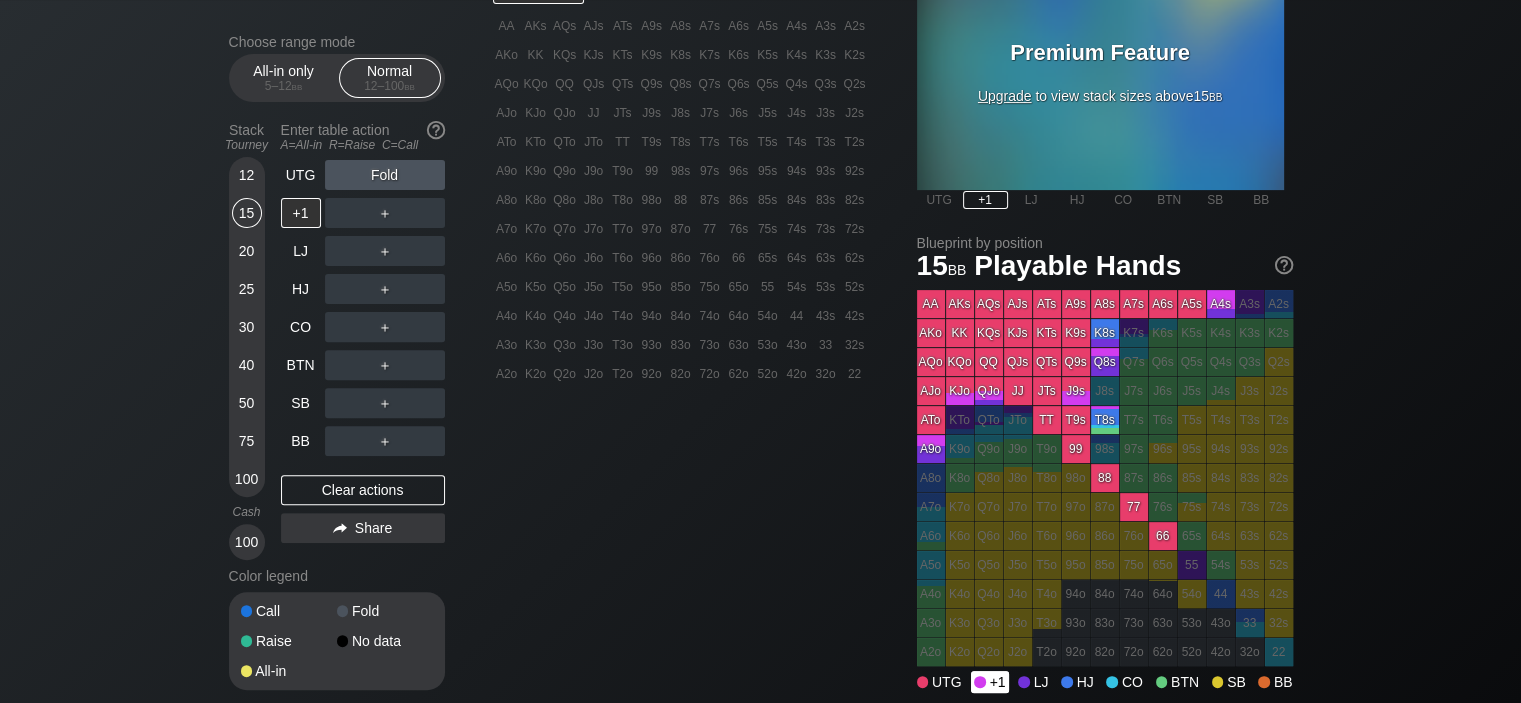 click on "+1" at bounding box center (989, 682) 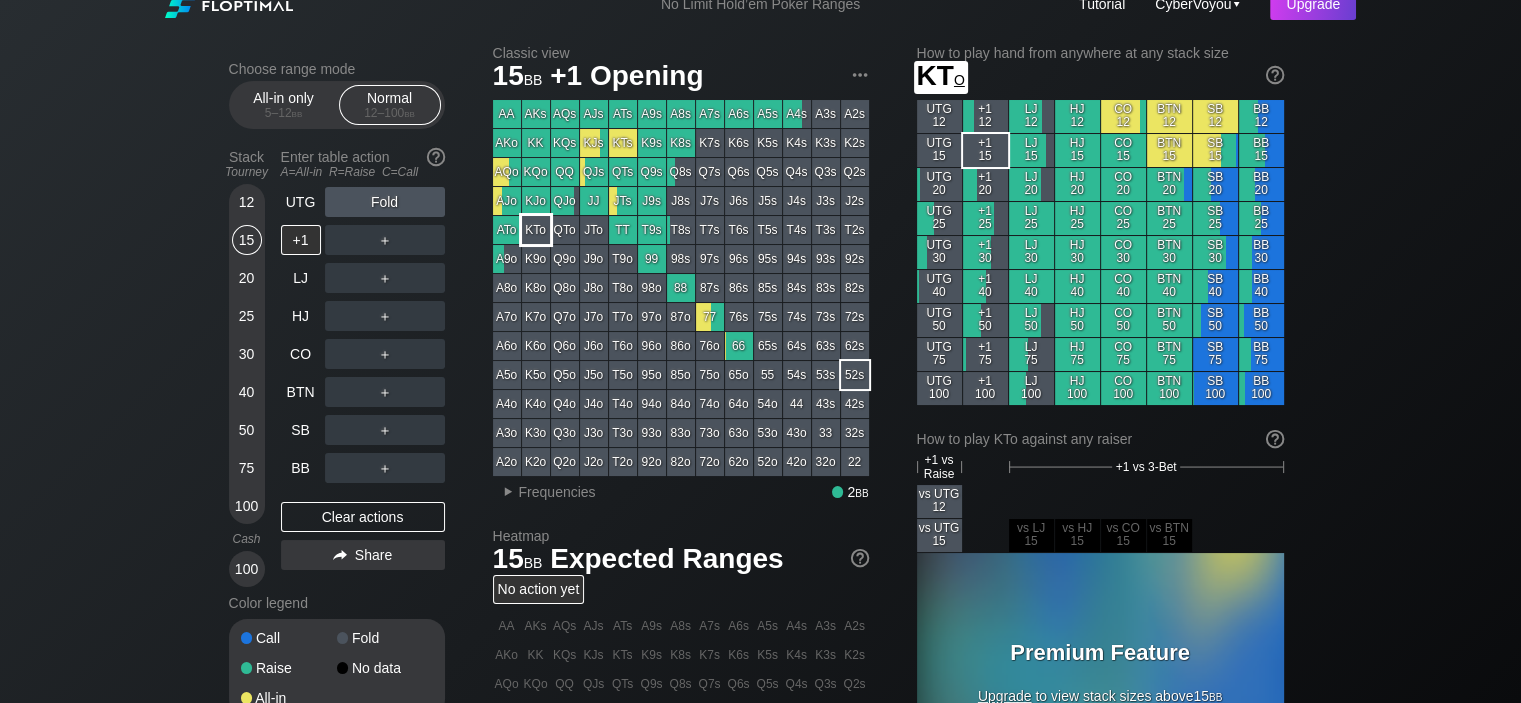 scroll, scrollTop: 0, scrollLeft: 0, axis: both 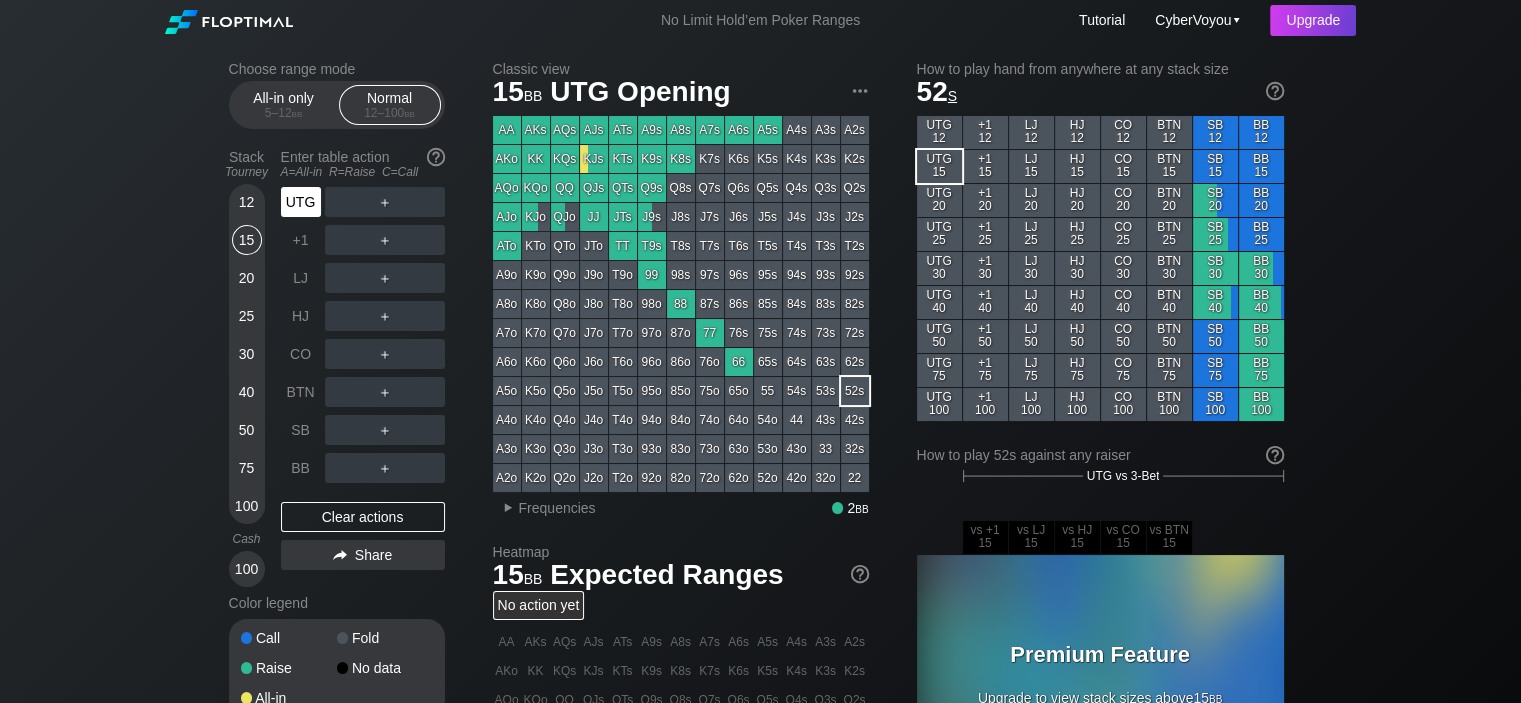 click on "UTG" at bounding box center (301, 202) 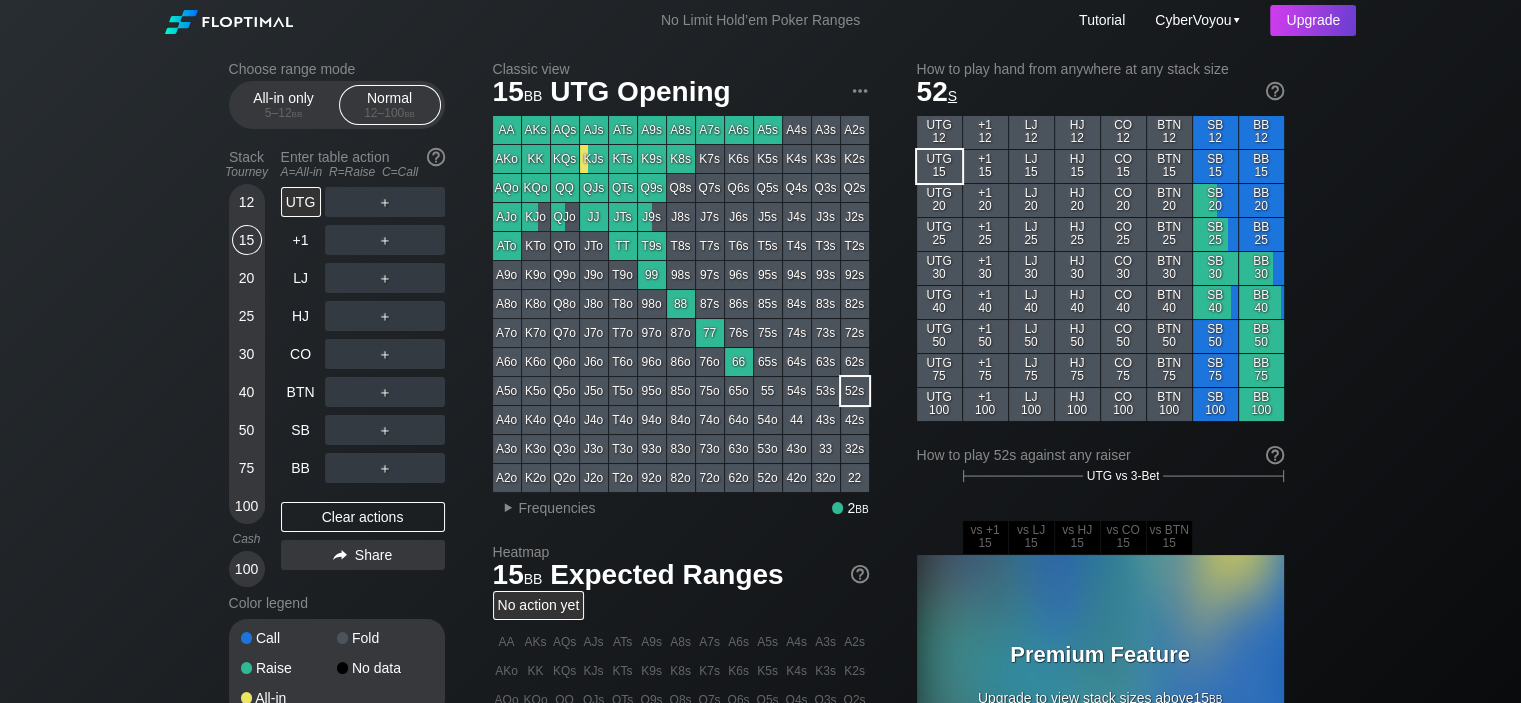 scroll, scrollTop: 500, scrollLeft: 0, axis: vertical 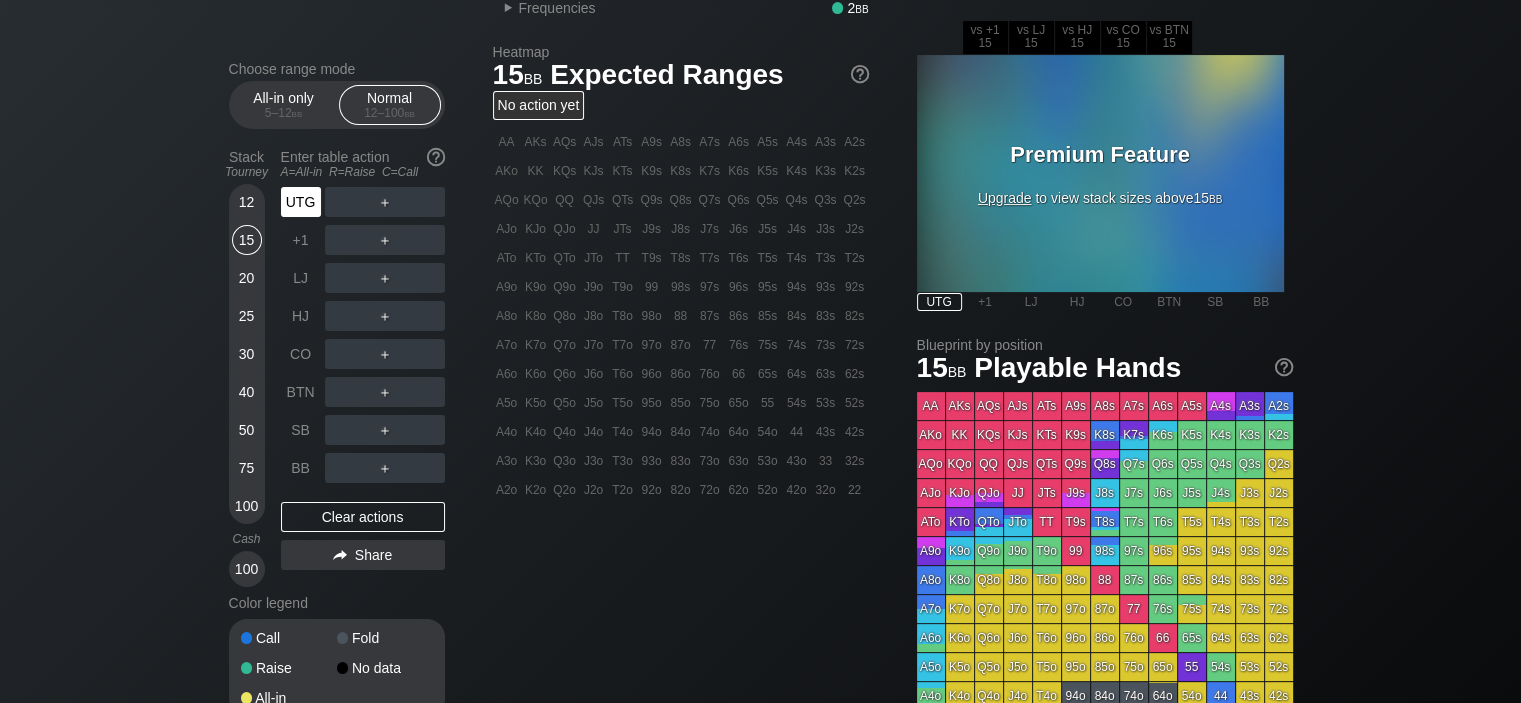 click on "UTG" at bounding box center [301, 202] 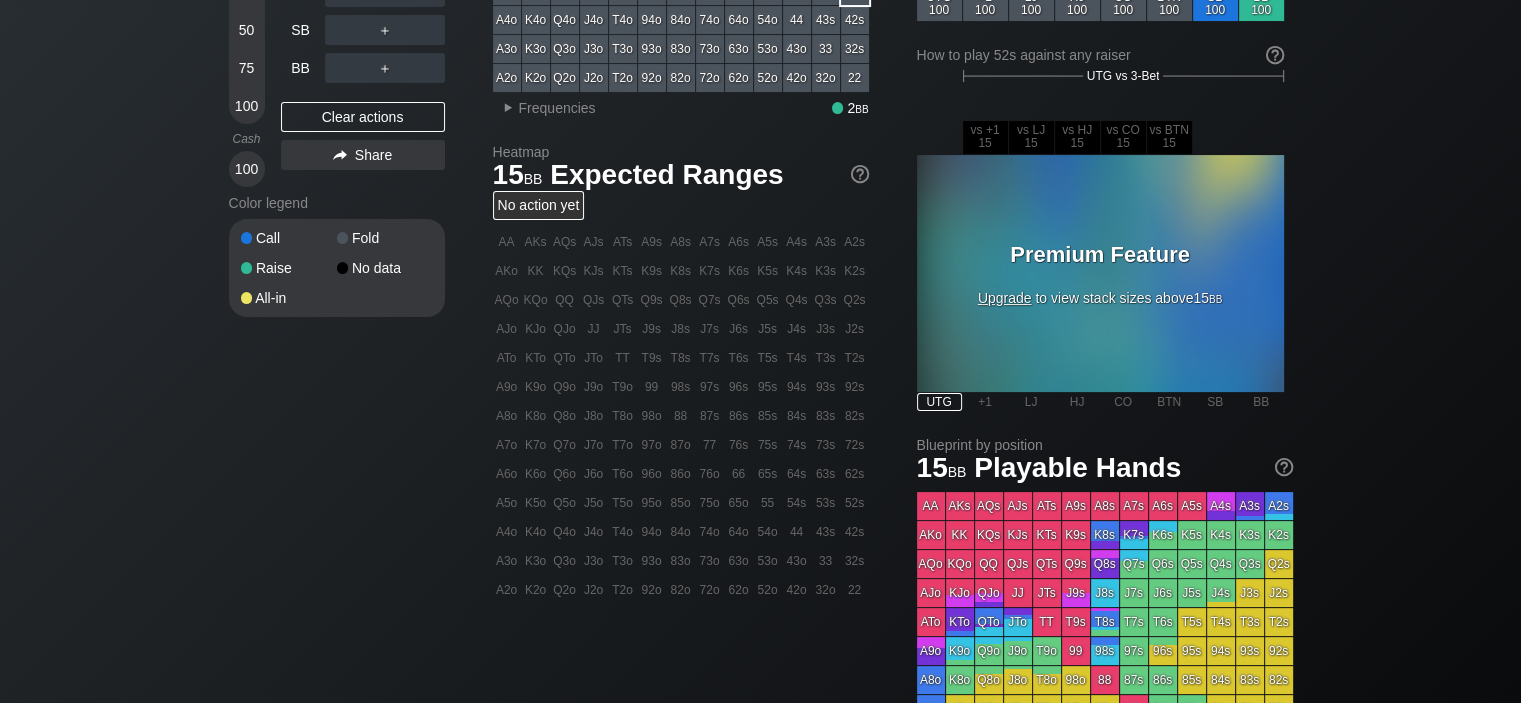 scroll, scrollTop: 0, scrollLeft: 0, axis: both 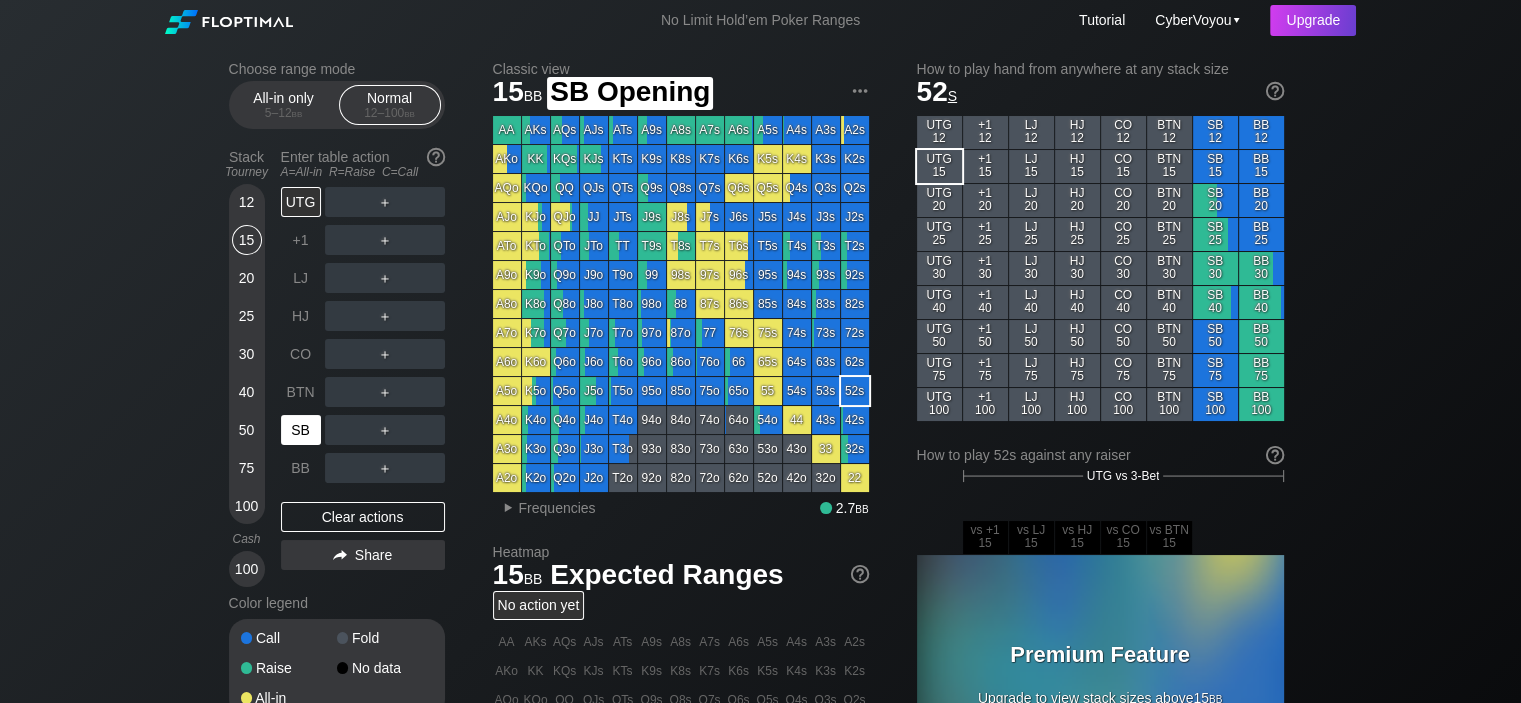 click on "SB" at bounding box center [301, 430] 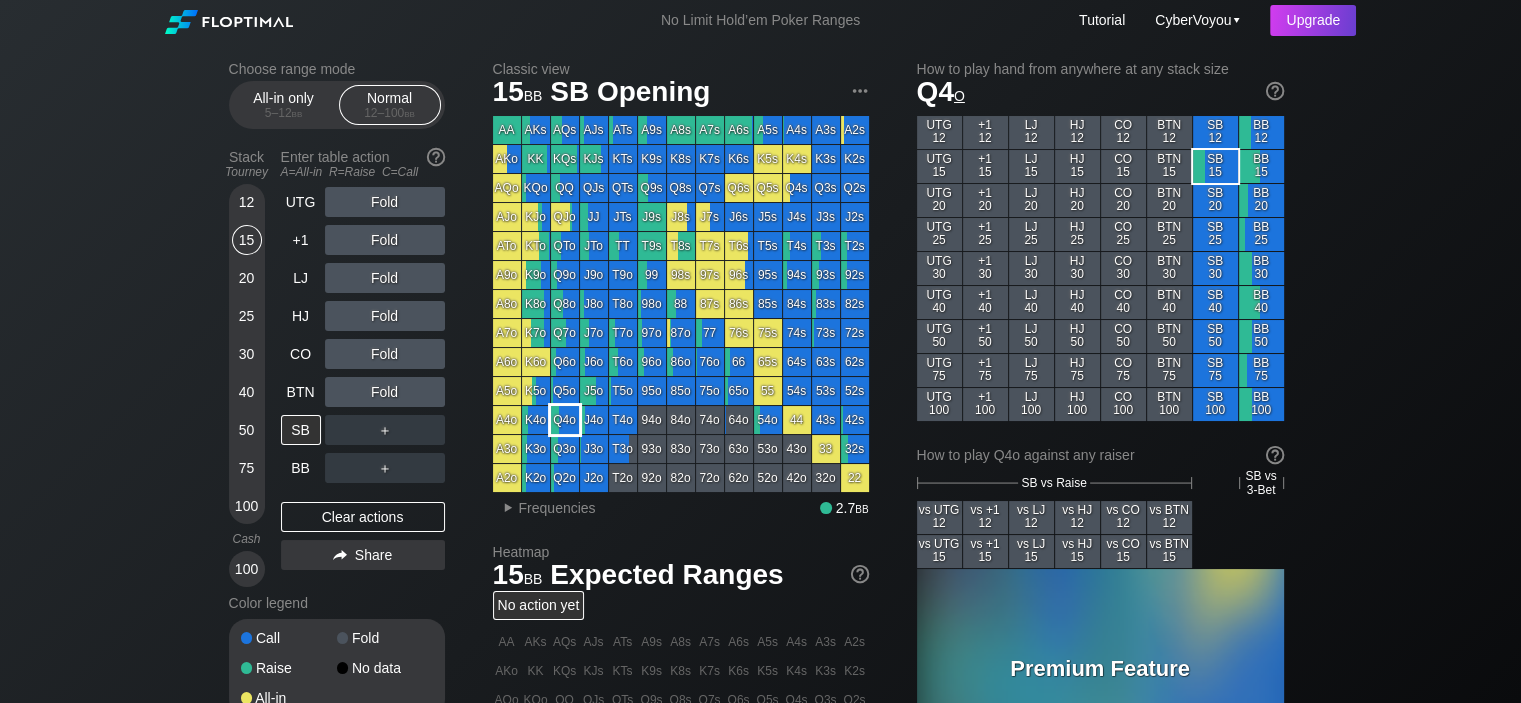 click on "Q4o" at bounding box center (565, 420) 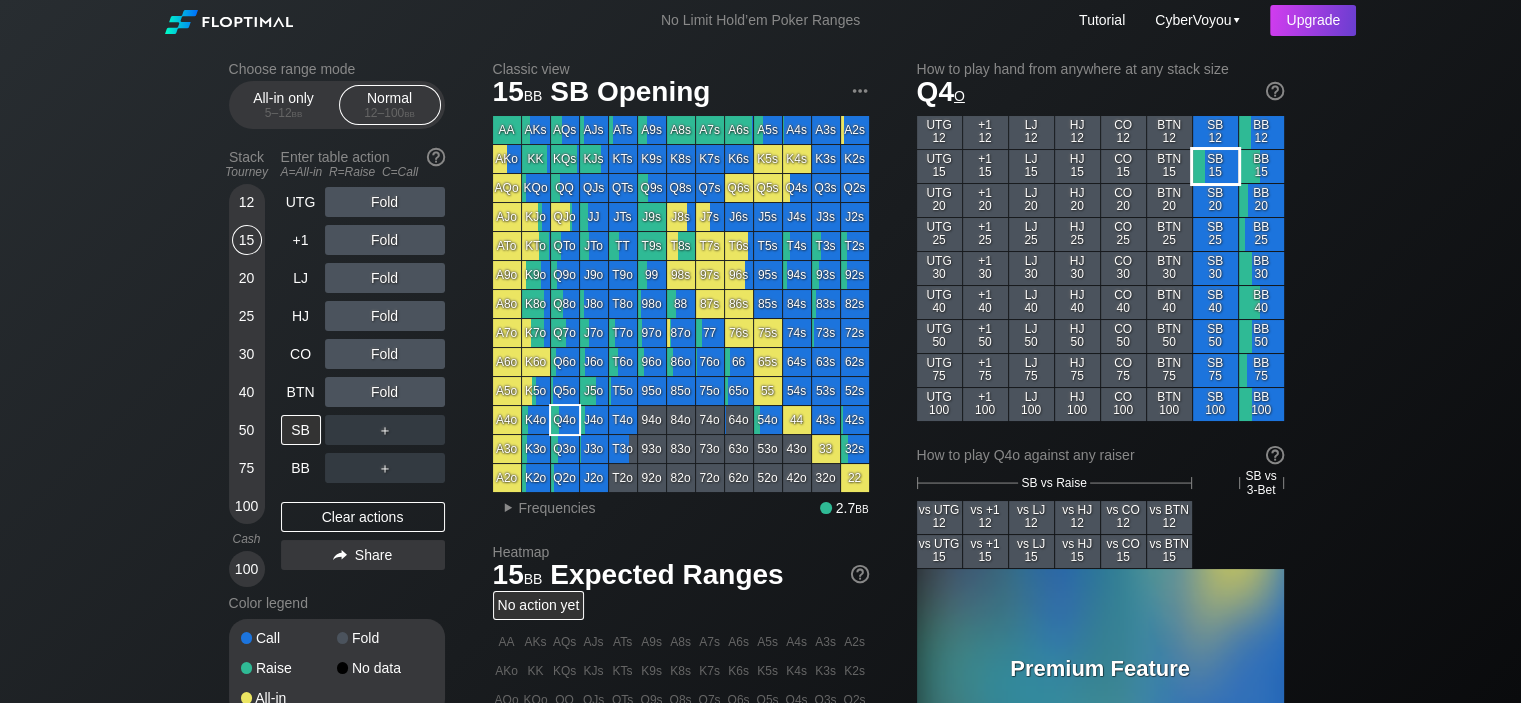 click on "SB 15" at bounding box center (1215, 166) 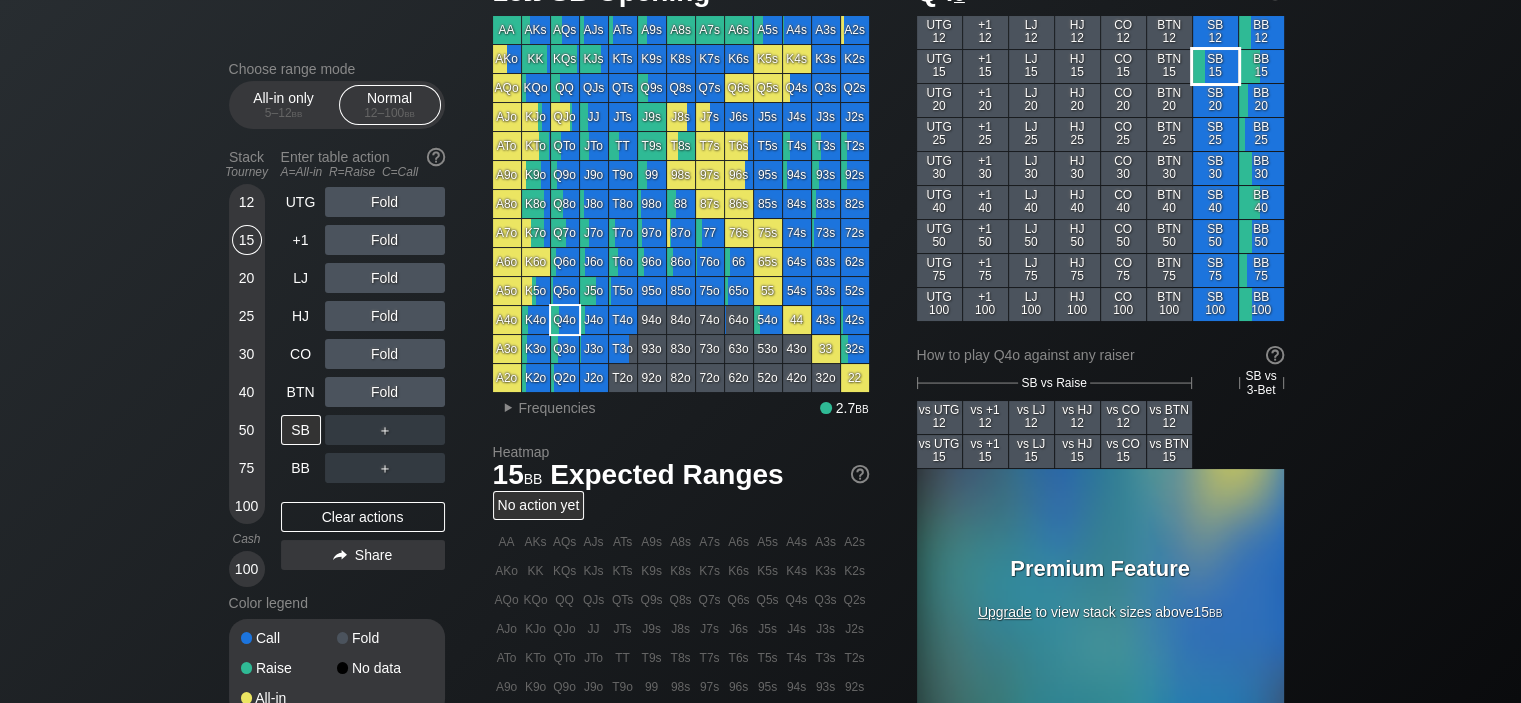 scroll, scrollTop: 0, scrollLeft: 0, axis: both 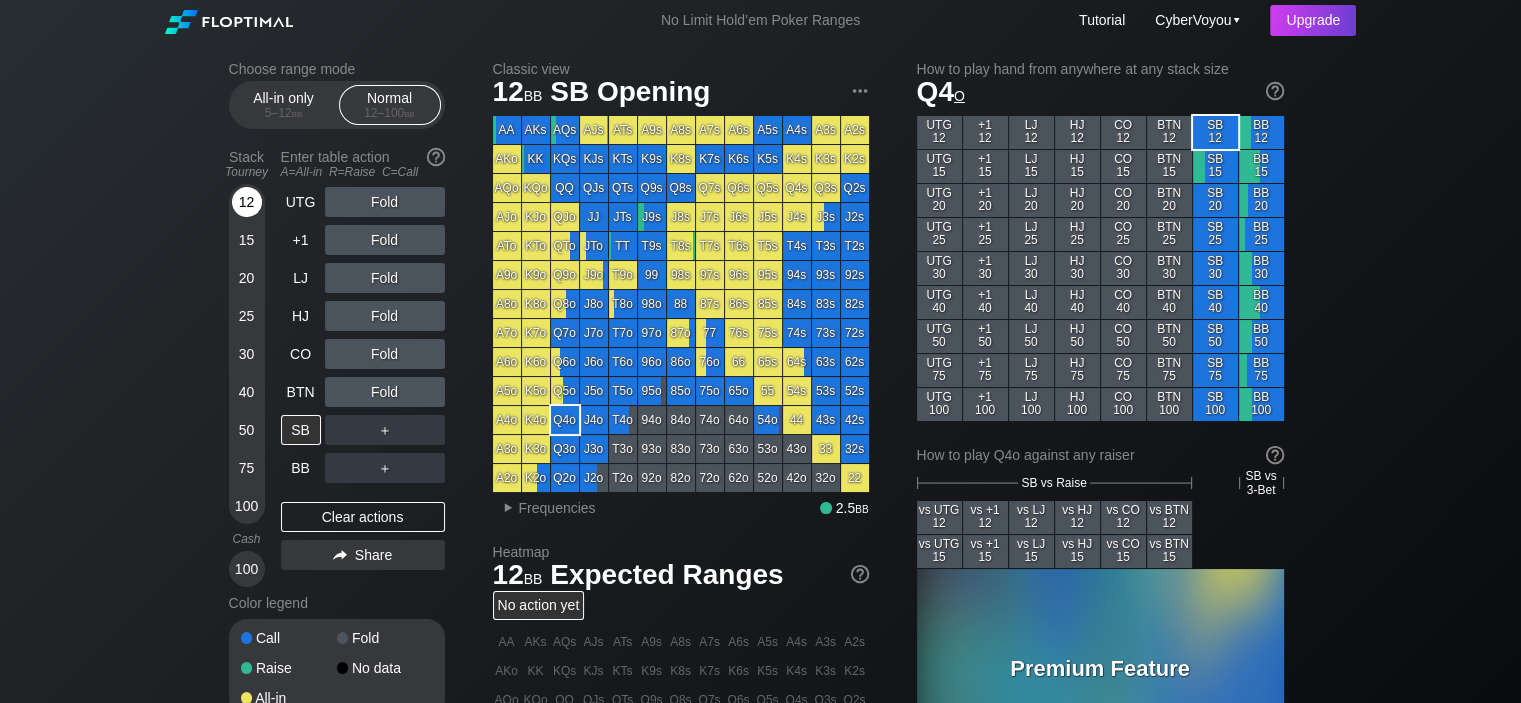 click on "12" at bounding box center [247, 202] 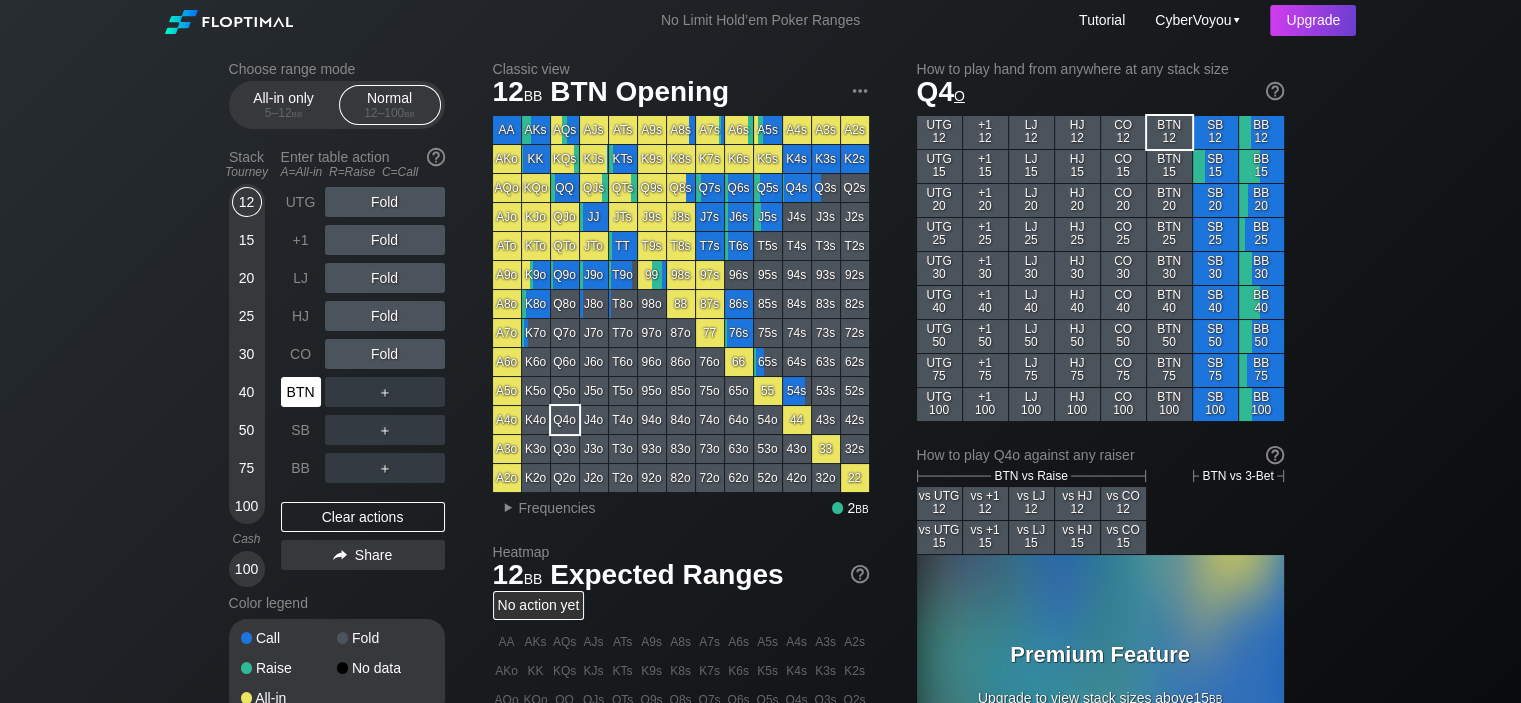 click on "BTN" at bounding box center (301, 392) 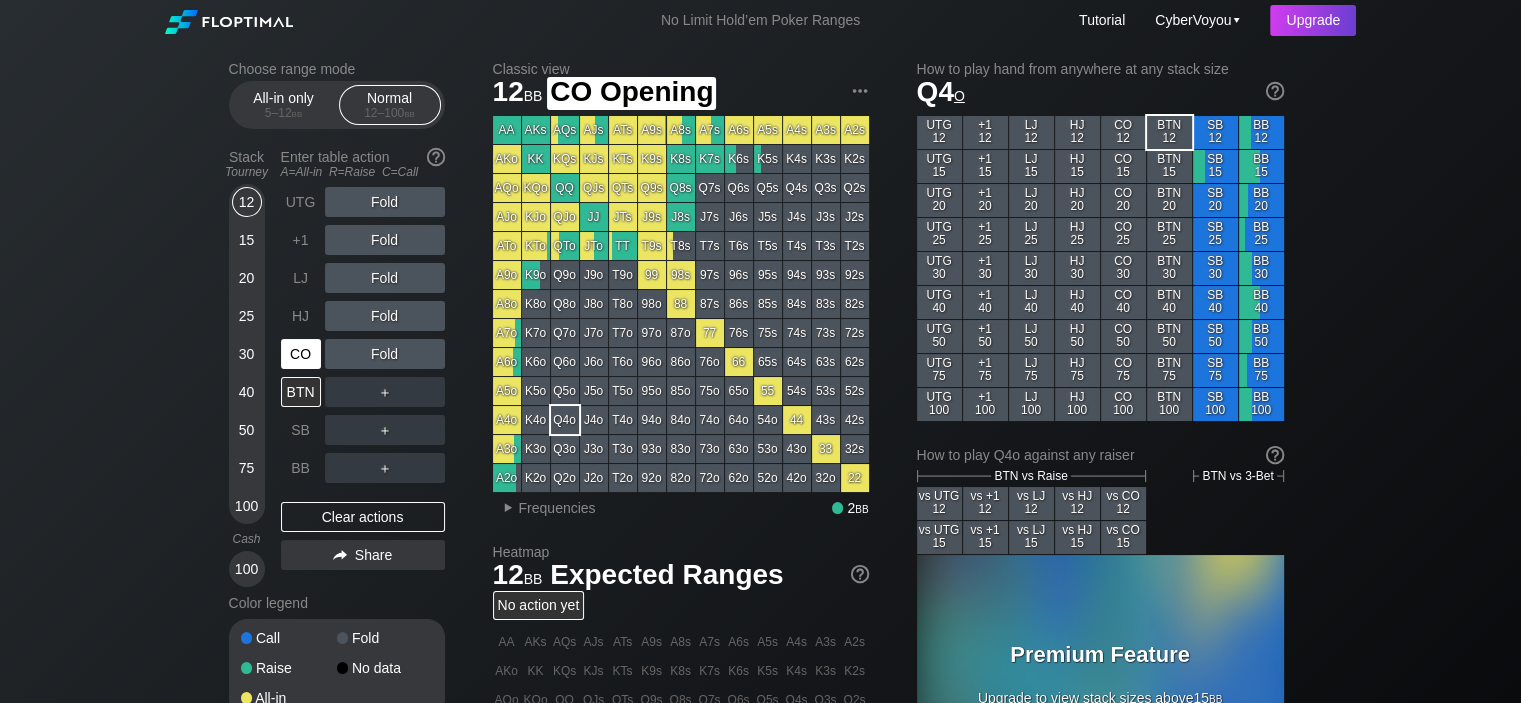 click on "CO" at bounding box center (301, 354) 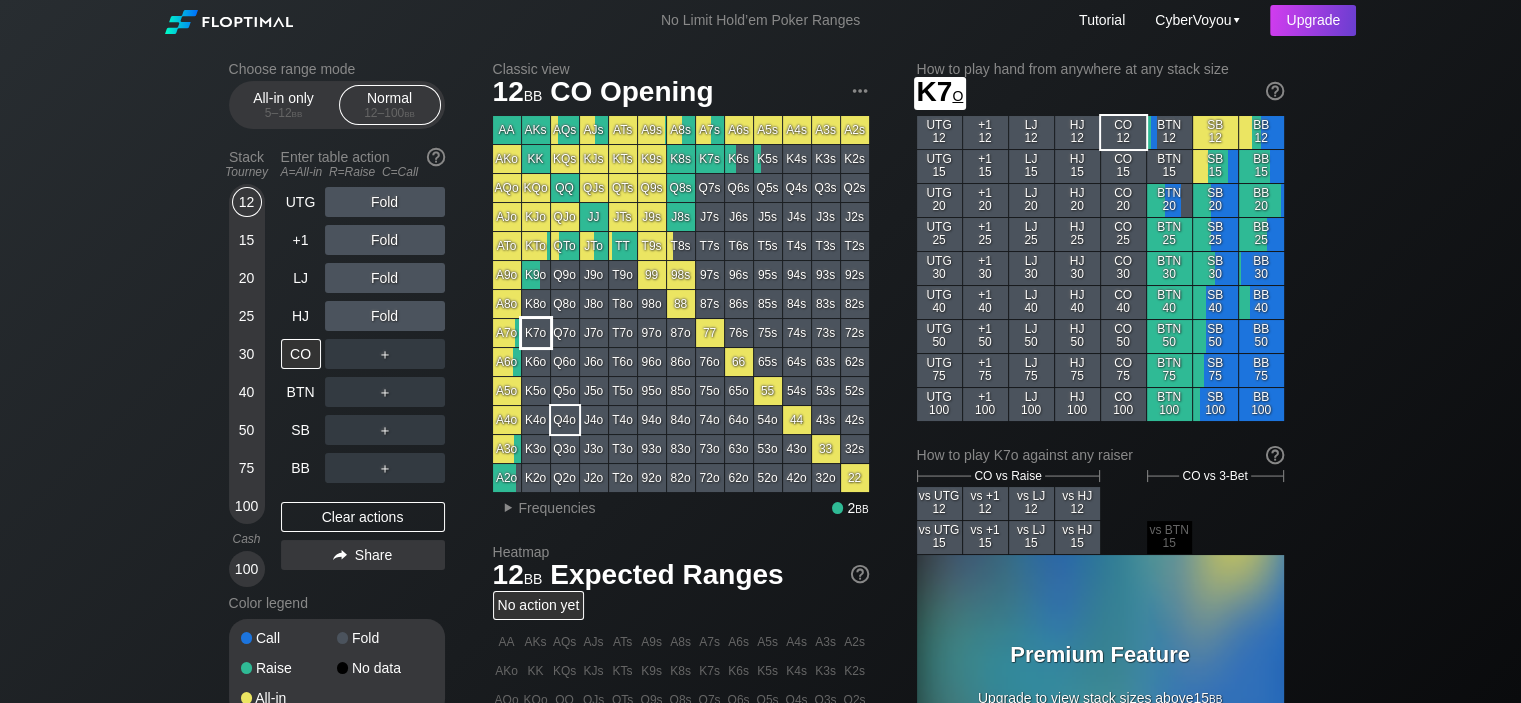 scroll, scrollTop: 100, scrollLeft: 0, axis: vertical 